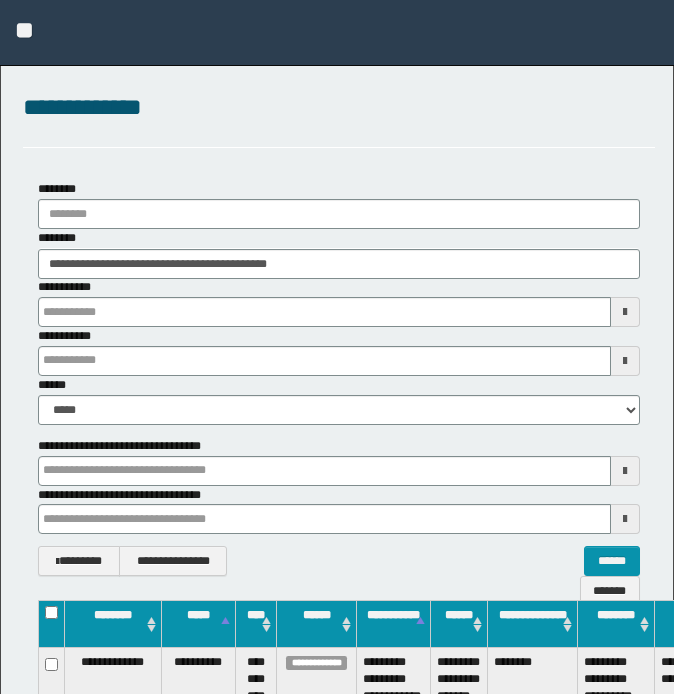 scroll, scrollTop: 0, scrollLeft: 0, axis: both 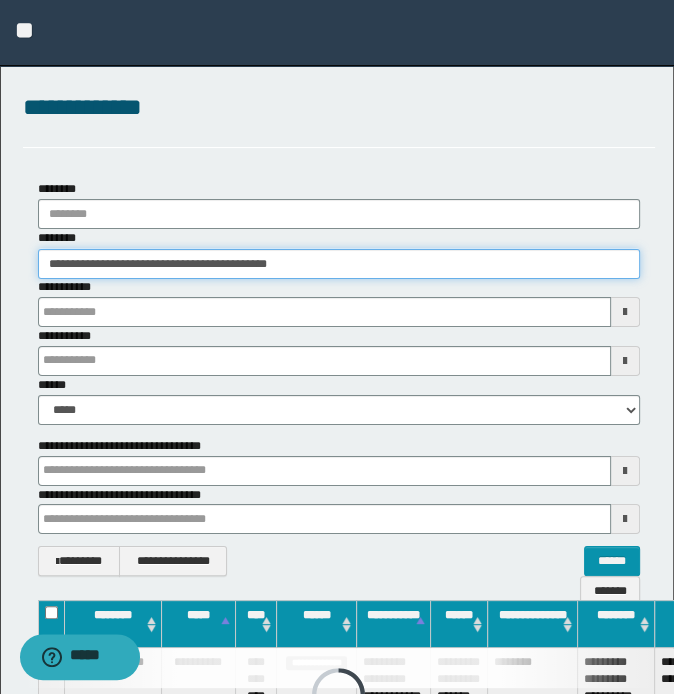 drag, startPoint x: 227, startPoint y: 259, endPoint x: -5, endPoint y: 259, distance: 232 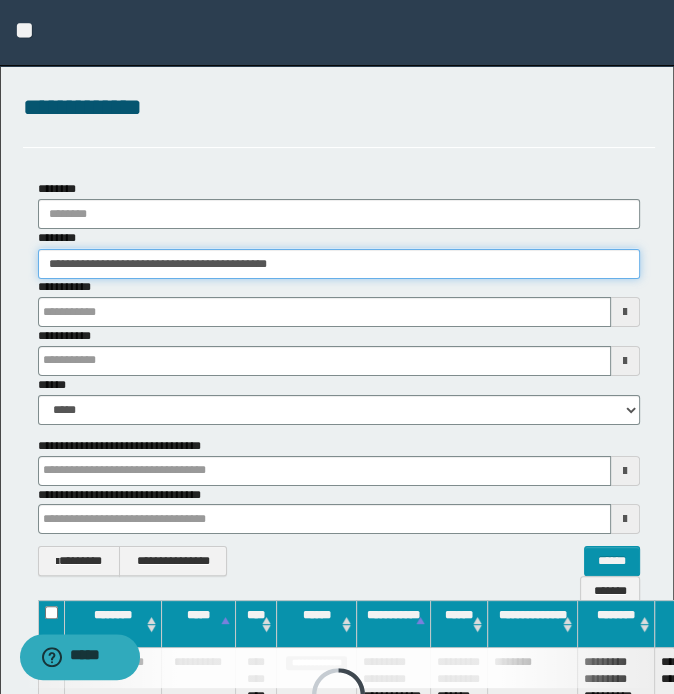 click on "**********" at bounding box center (337, 347) 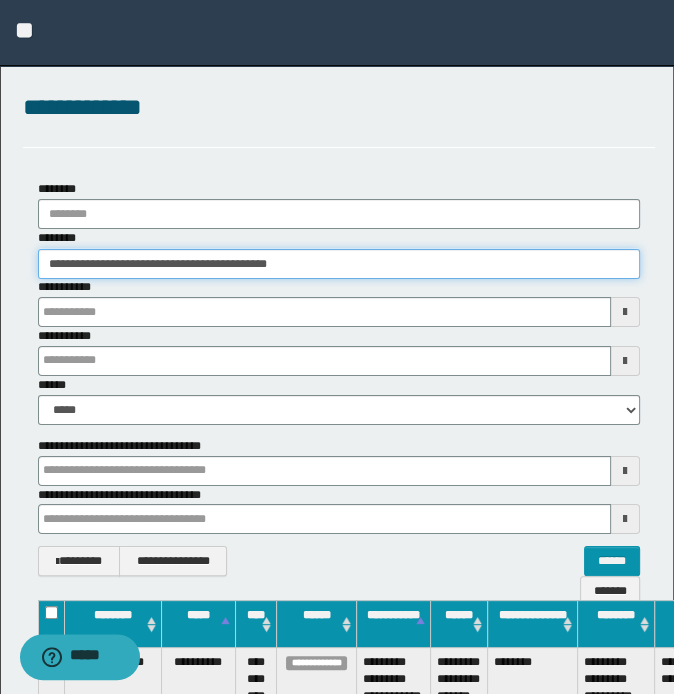 paste 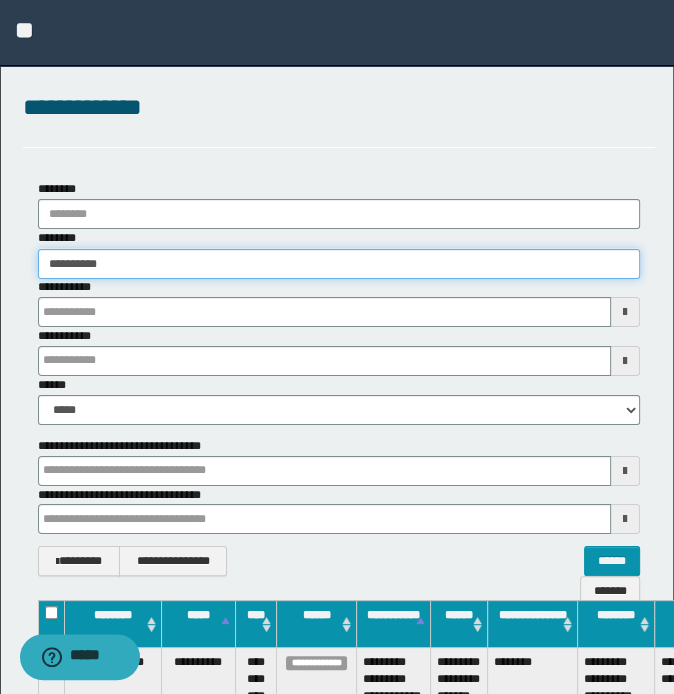 type on "**********" 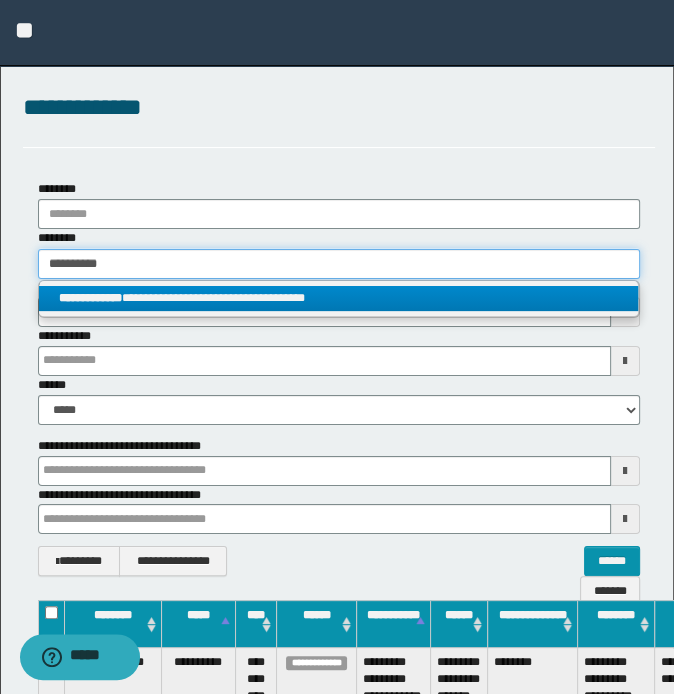type on "**********" 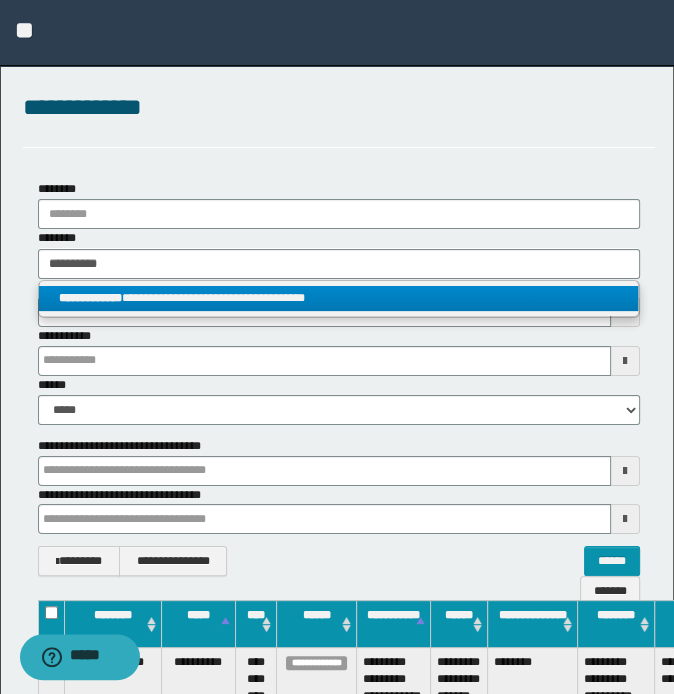 click on "**********" at bounding box center [339, 298] 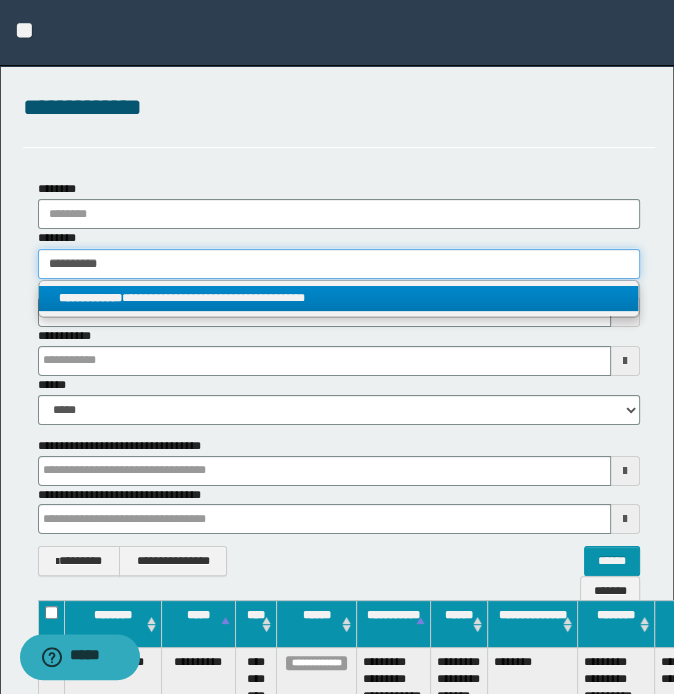 type 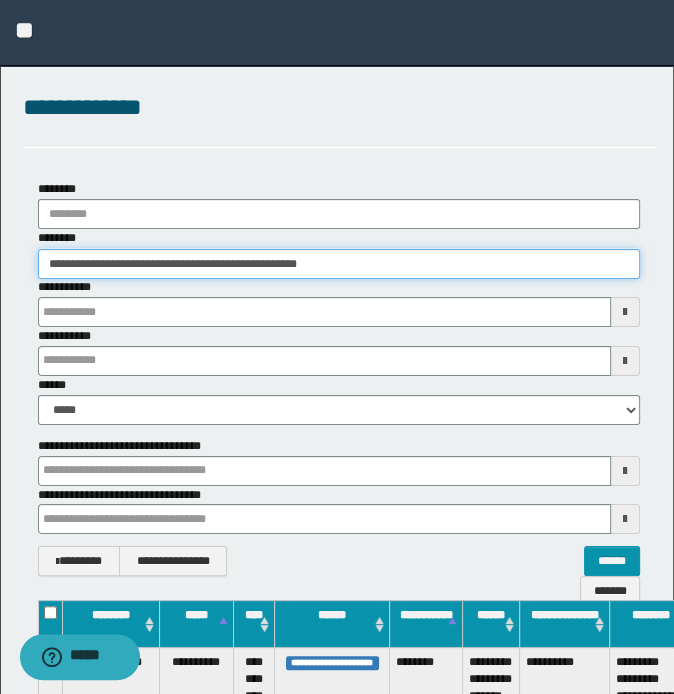 scroll, scrollTop: 0, scrollLeft: 207, axis: horizontal 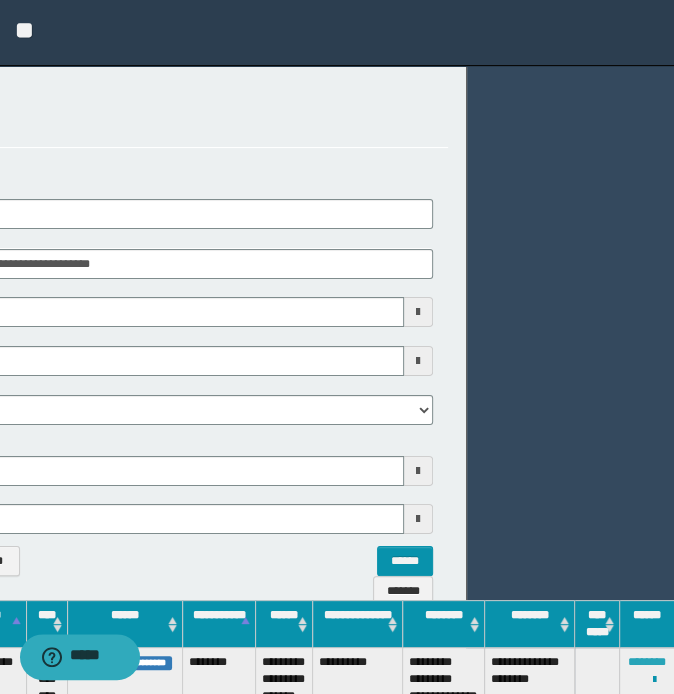click on "********" at bounding box center (647, 662) 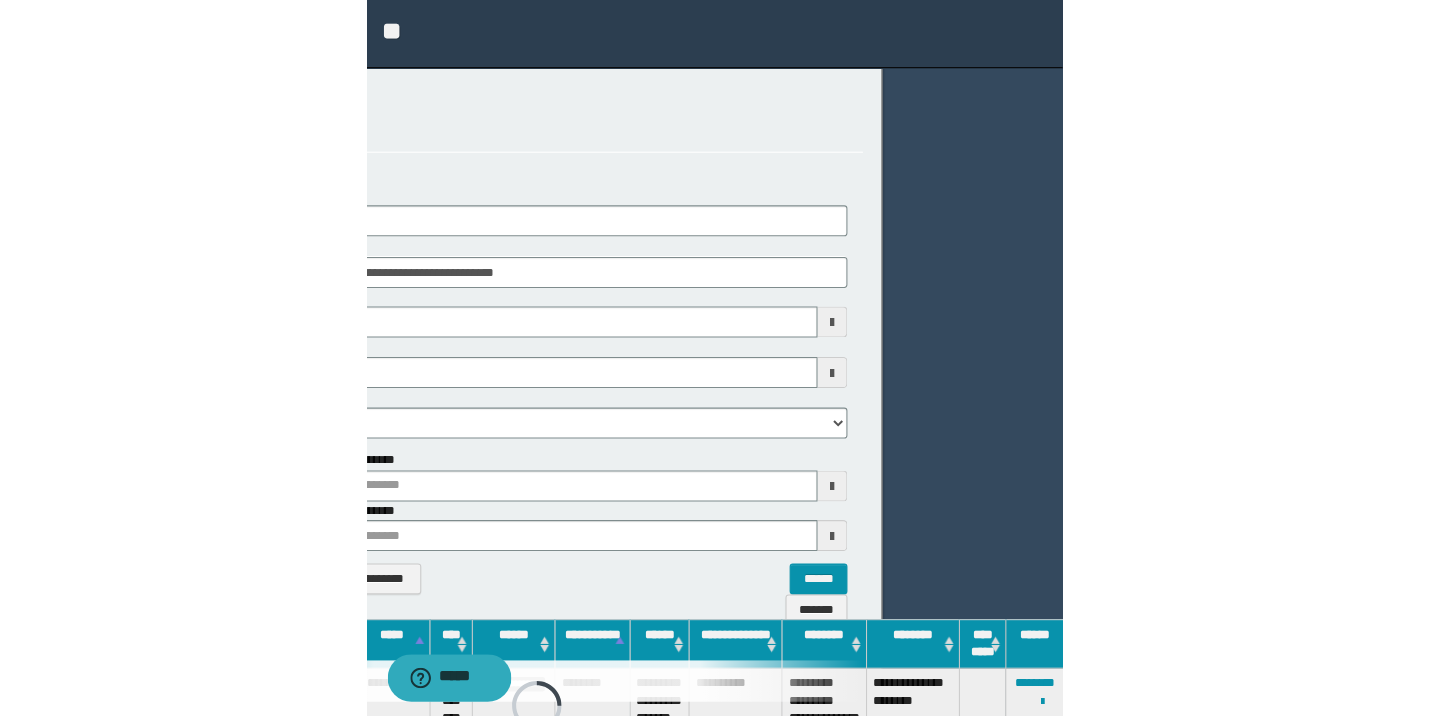 scroll, scrollTop: 0, scrollLeft: 0, axis: both 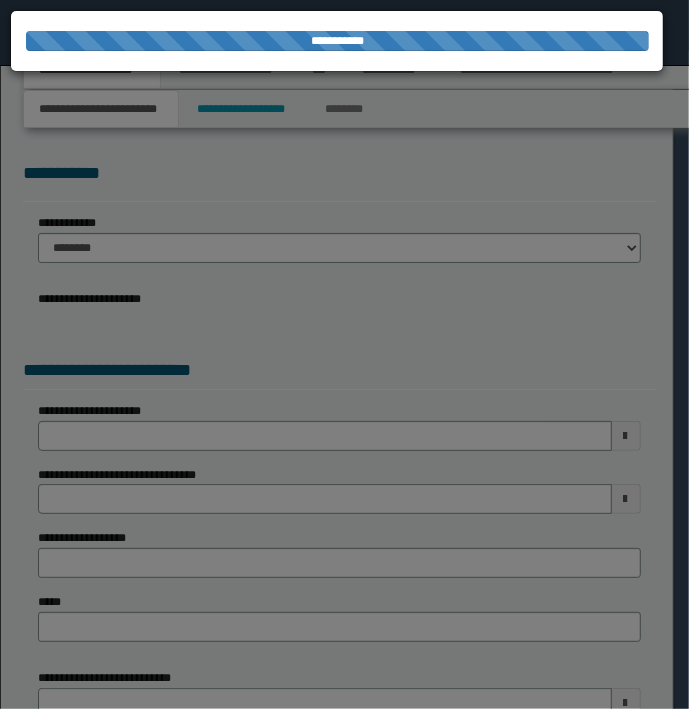 select on "*" 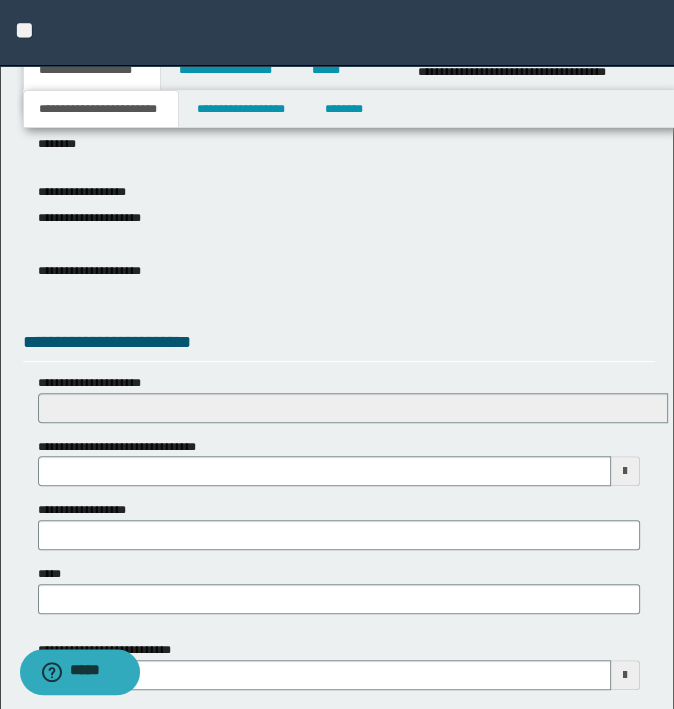 scroll, scrollTop: 600, scrollLeft: 0, axis: vertical 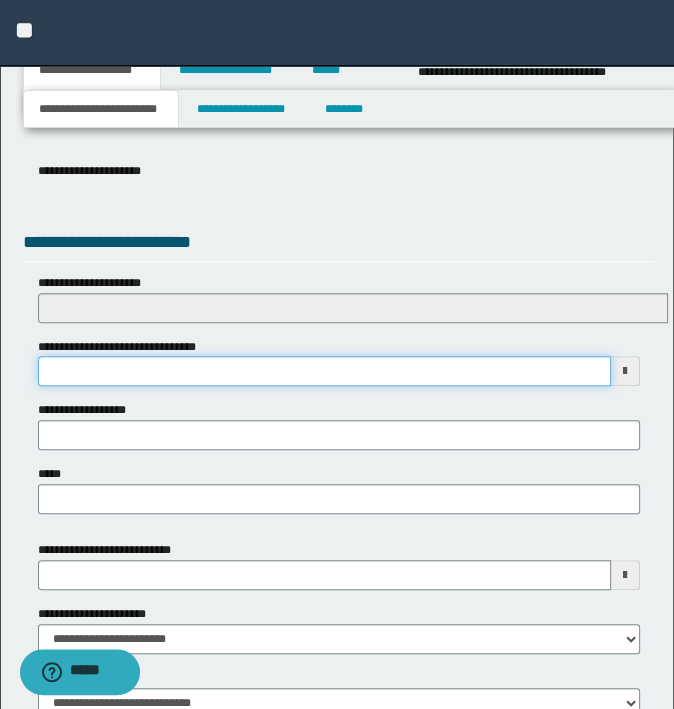 click on "**********" at bounding box center [325, 371] 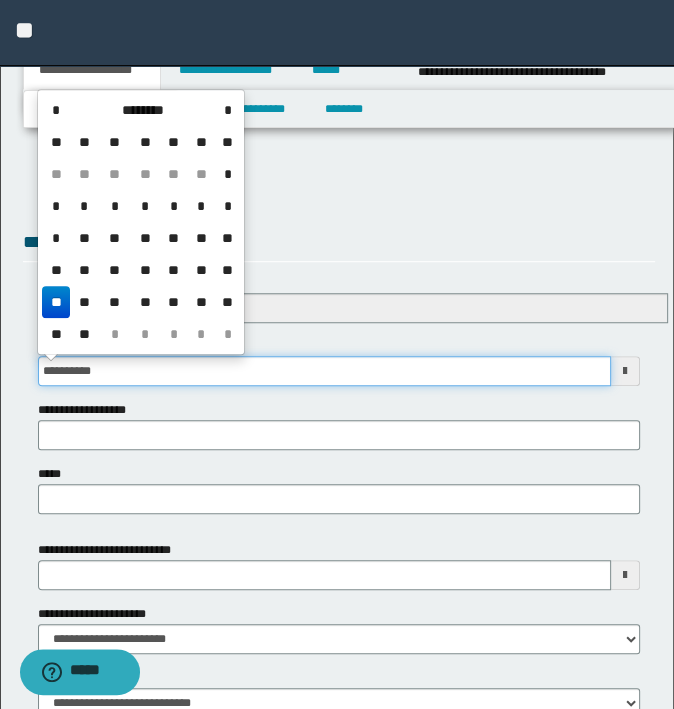 type on "**********" 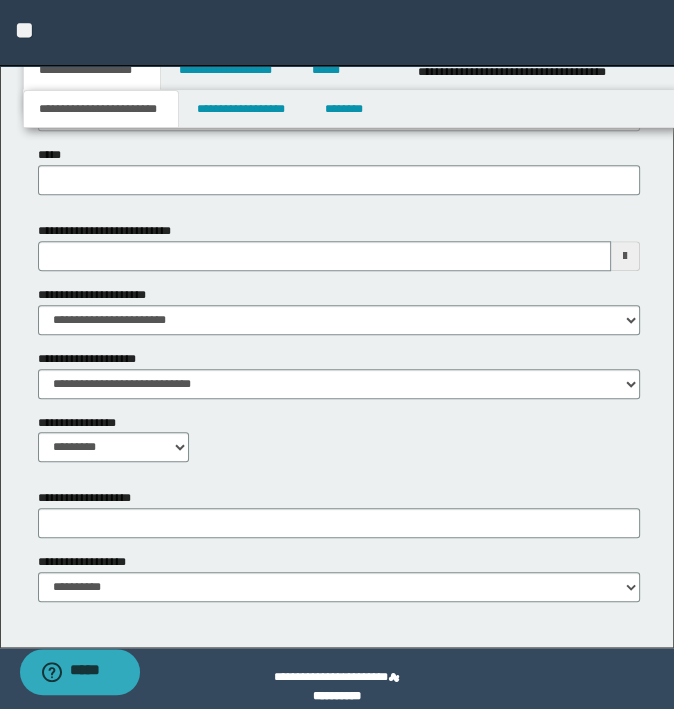 scroll, scrollTop: 935, scrollLeft: 0, axis: vertical 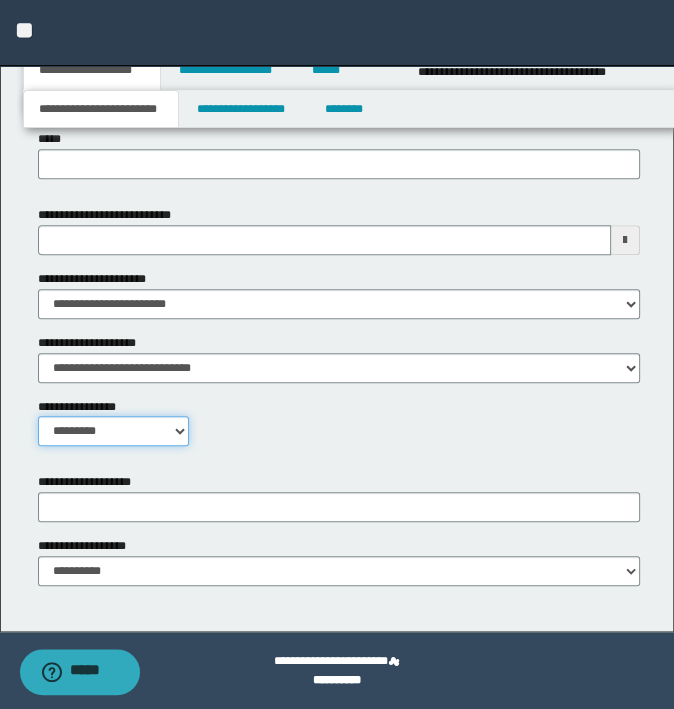 click on "**********" at bounding box center [114, 431] 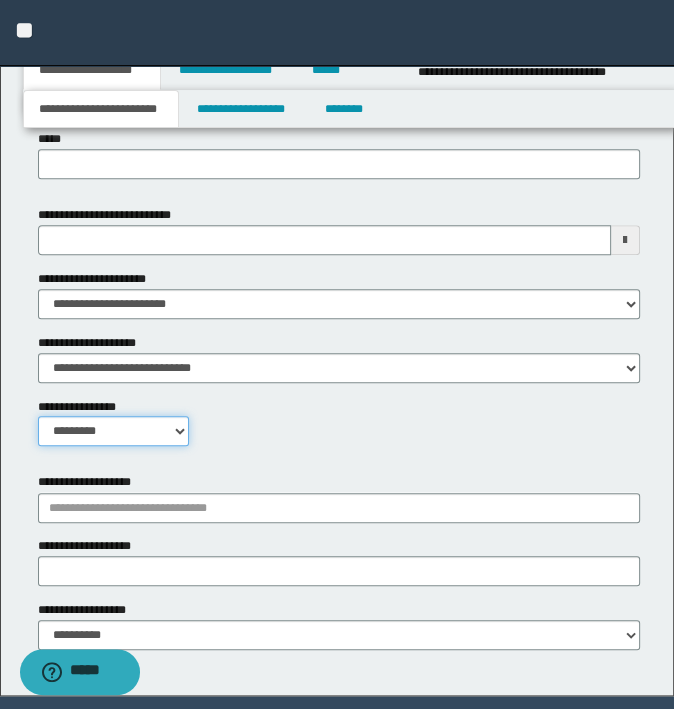 drag, startPoint x: 115, startPoint y: 438, endPoint x: 119, endPoint y: 448, distance: 10.770329 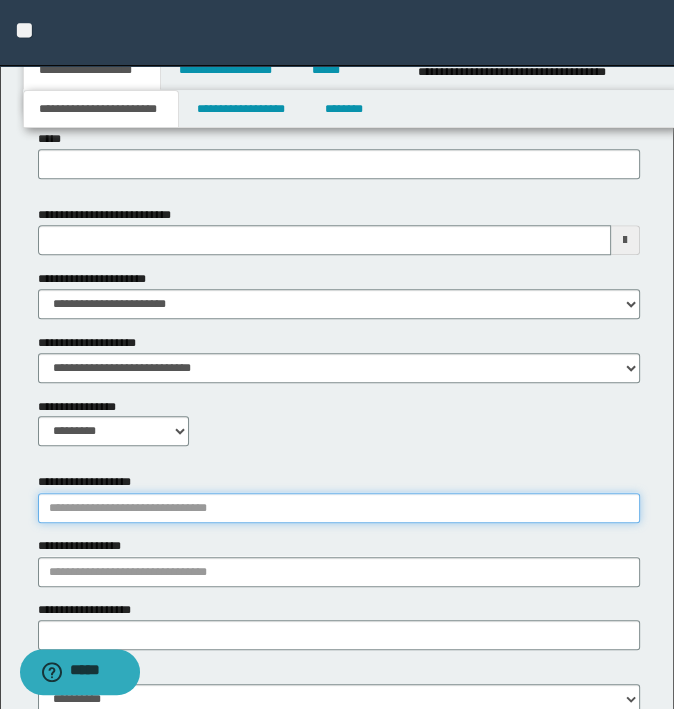 click on "**********" at bounding box center (339, 508) 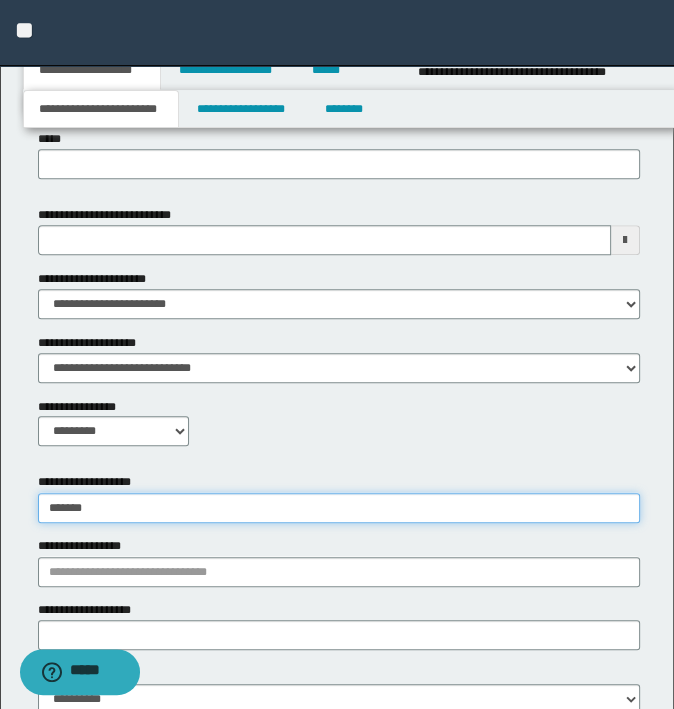type on "********" 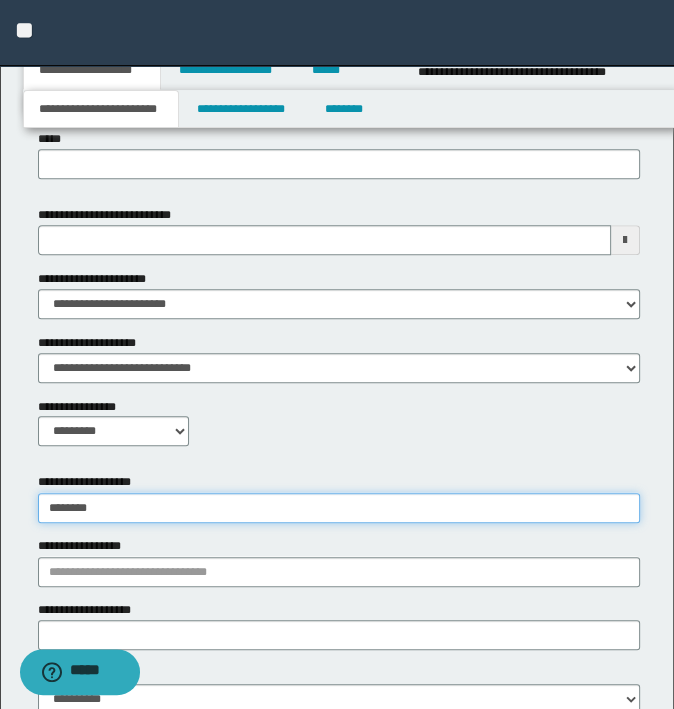 type on "********" 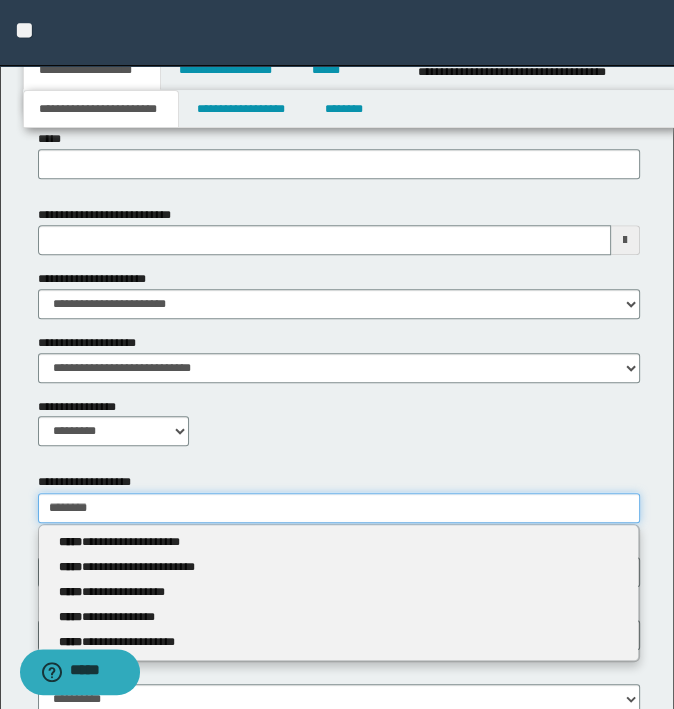 type 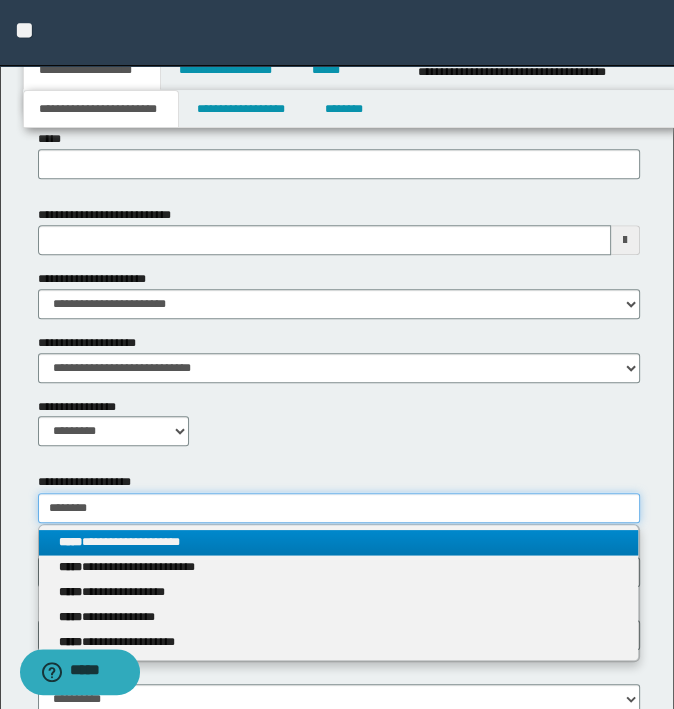 type on "********" 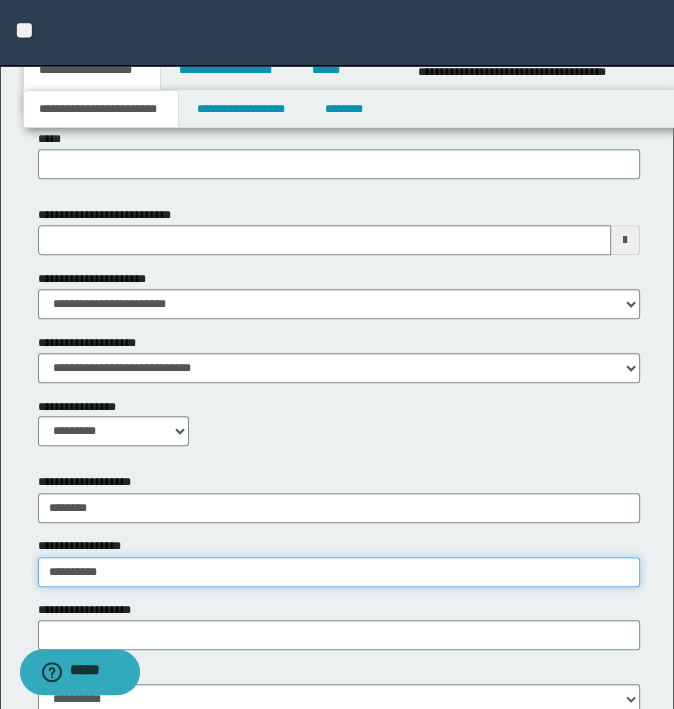 type on "**********" 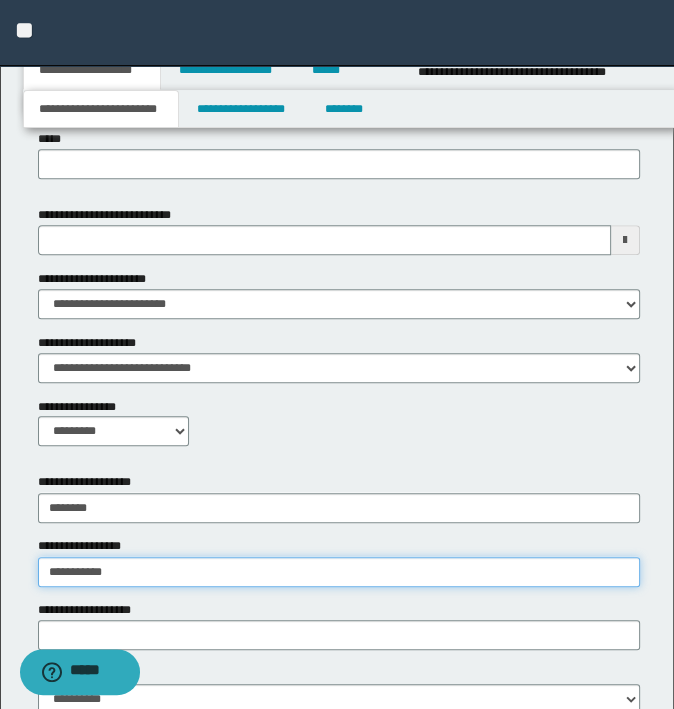 type on "**********" 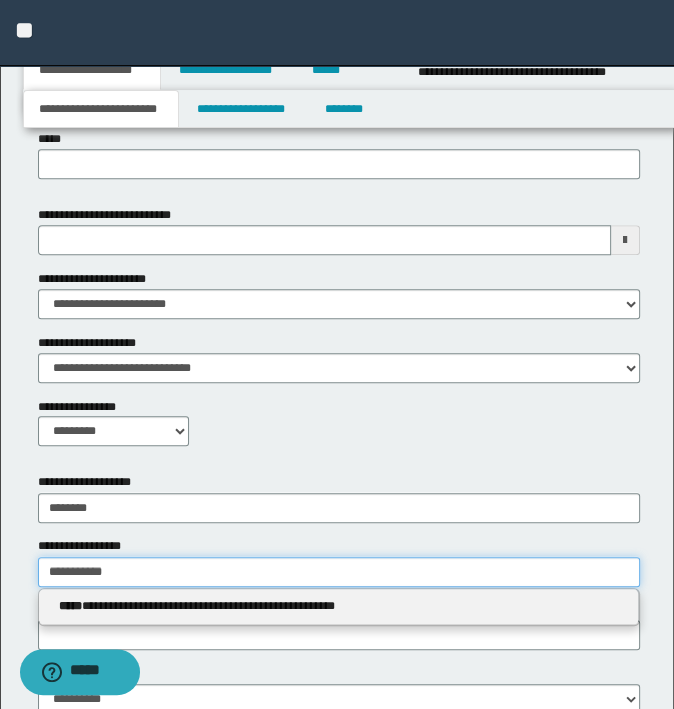 type 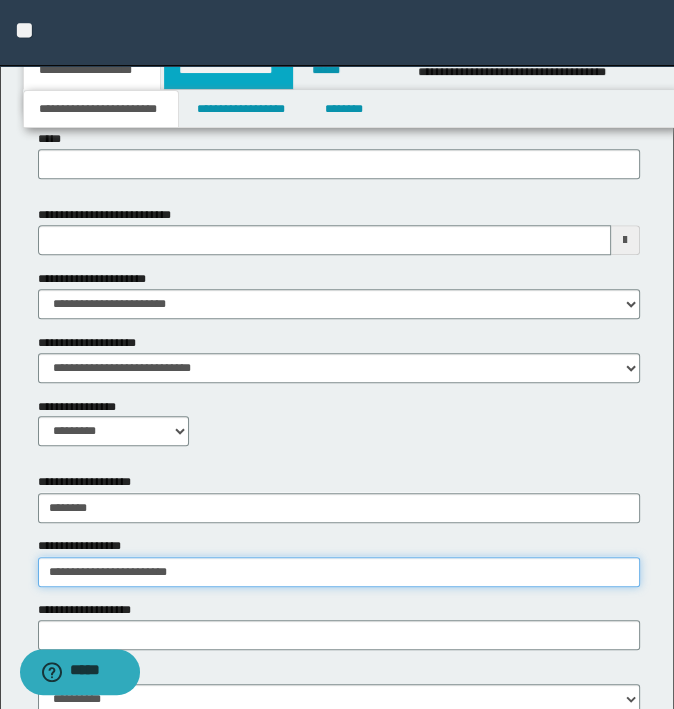type on "**********" 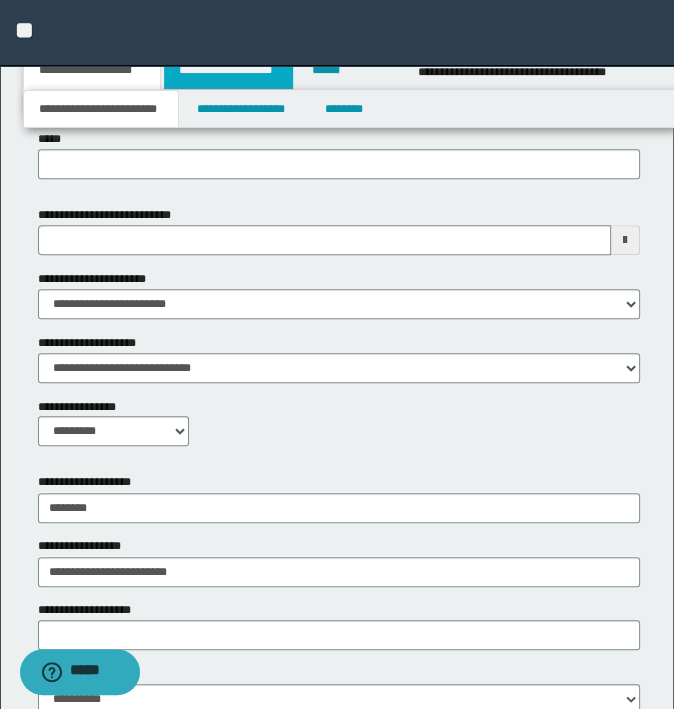 click on "**********" at bounding box center (228, 70) 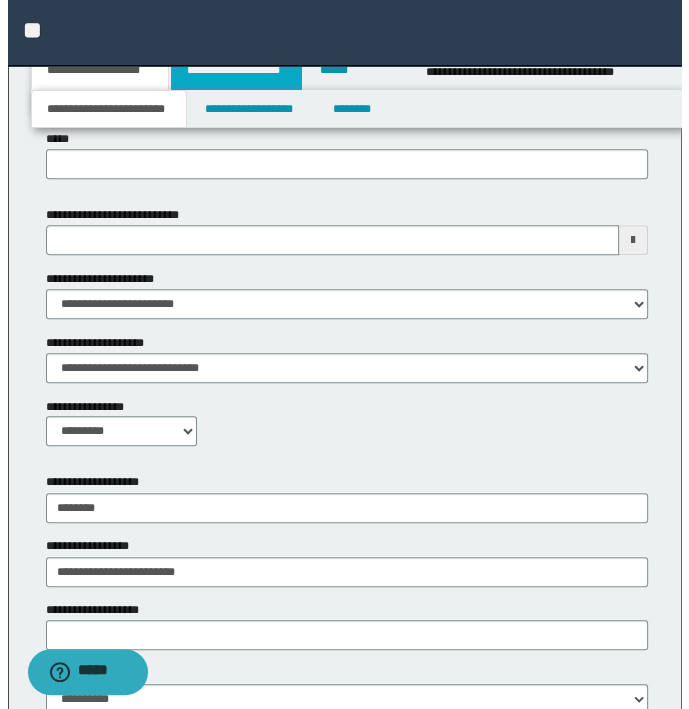 scroll, scrollTop: 0, scrollLeft: 0, axis: both 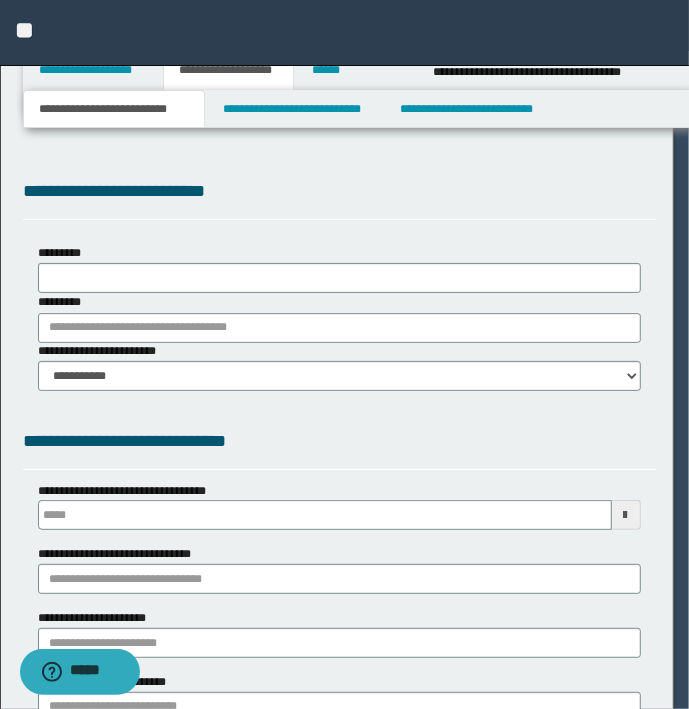 type 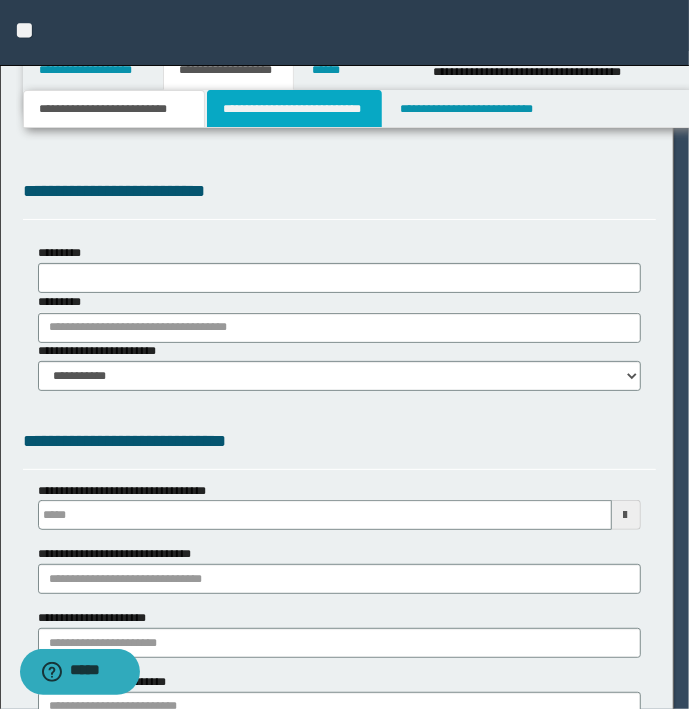 select on "*" 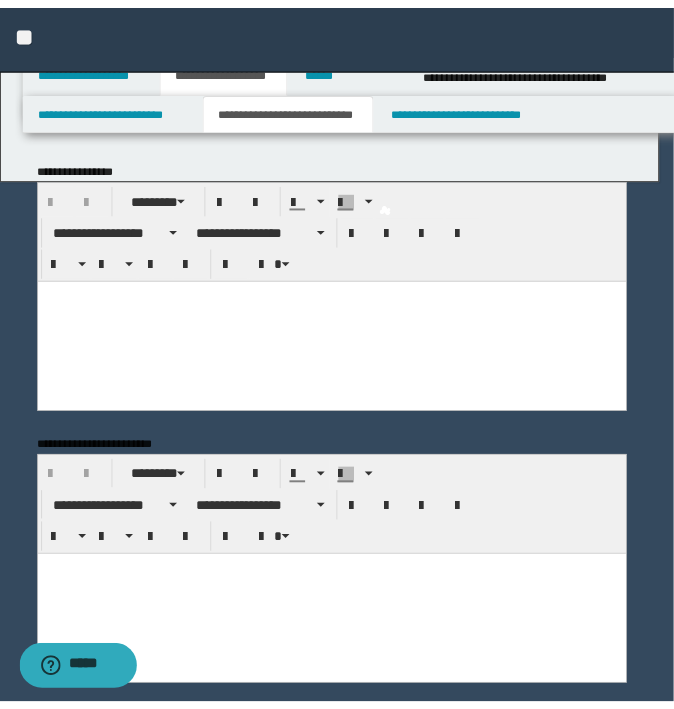 scroll, scrollTop: 0, scrollLeft: 0, axis: both 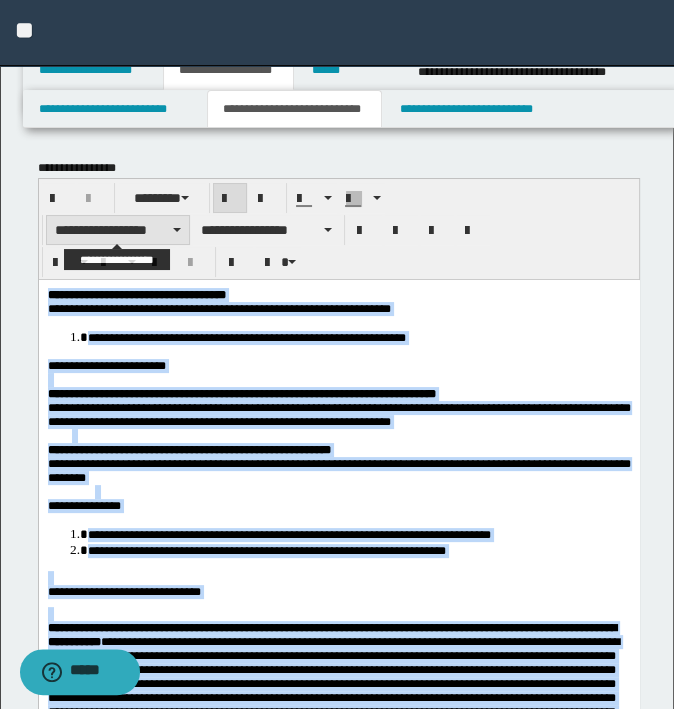 click on "**********" at bounding box center [118, 230] 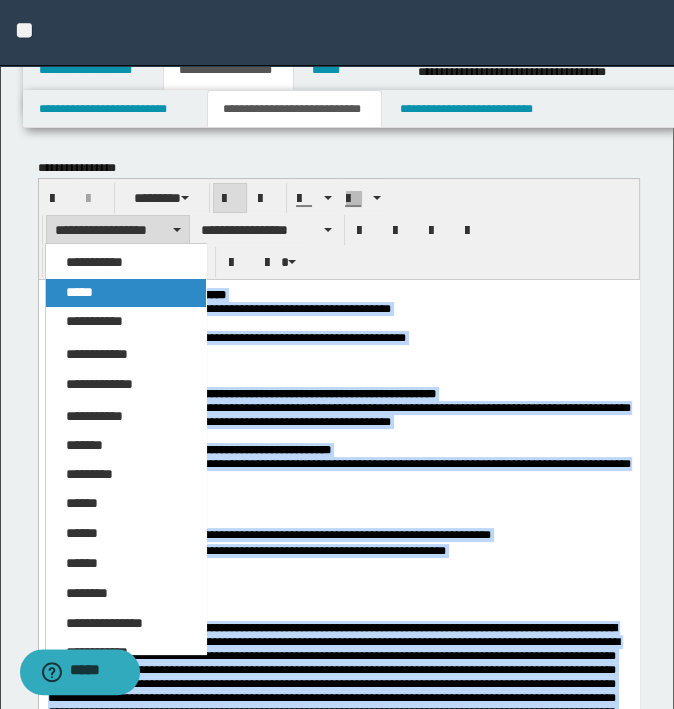 click on "*****" at bounding box center (126, 293) 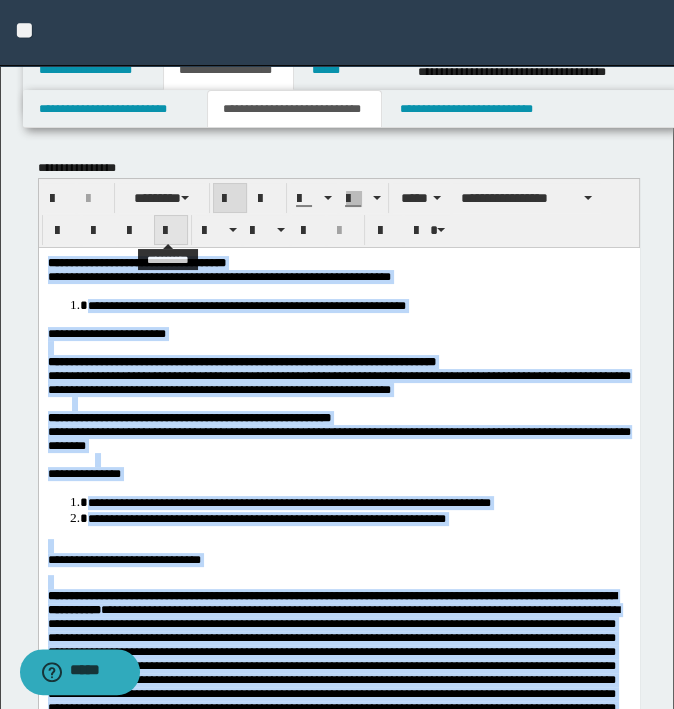 click at bounding box center (171, 231) 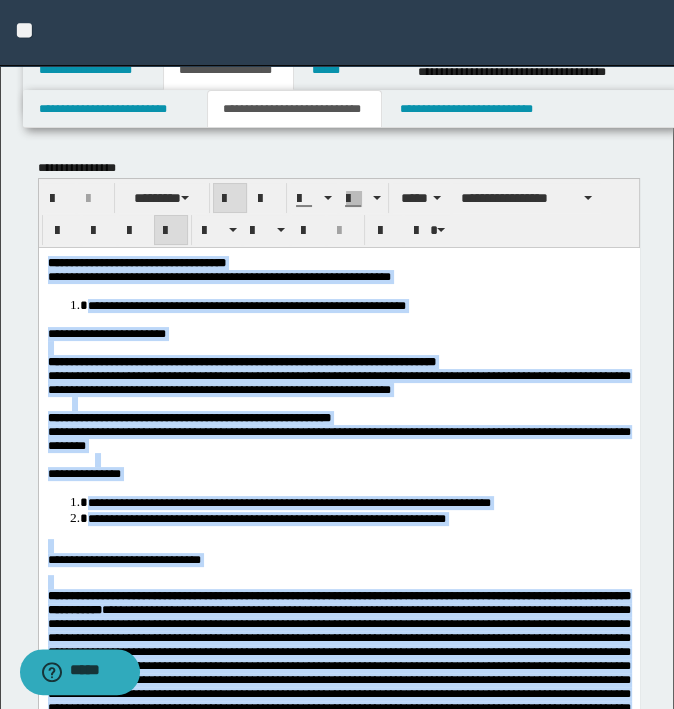 click on "**********" at bounding box center [338, 438] 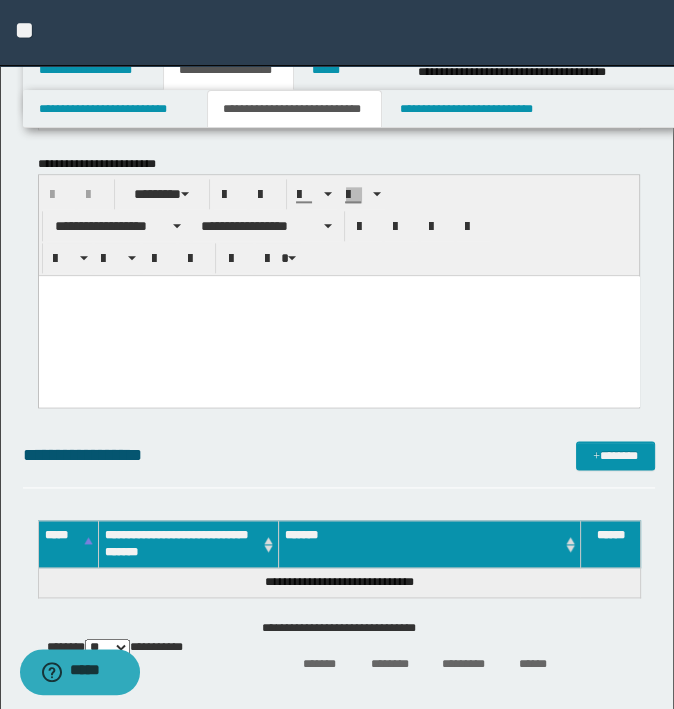 scroll, scrollTop: 1200, scrollLeft: 0, axis: vertical 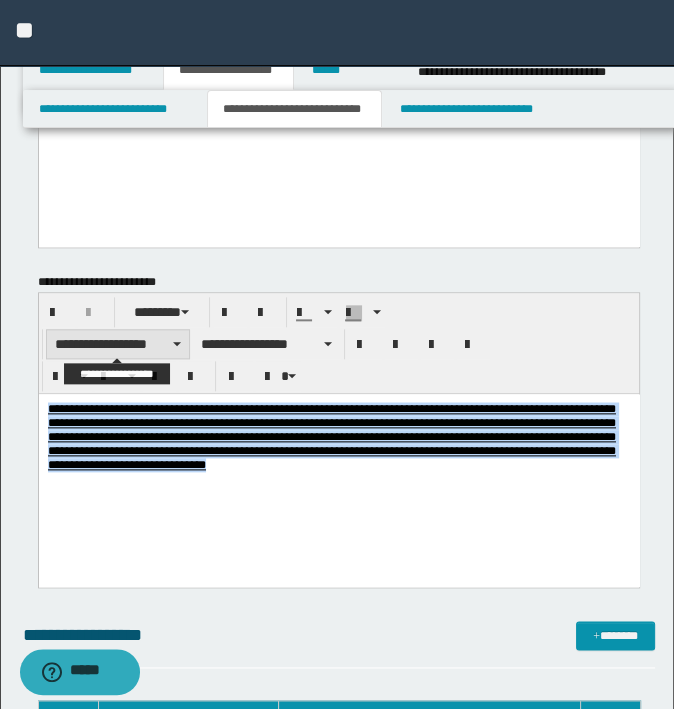 click on "**********" at bounding box center (118, 344) 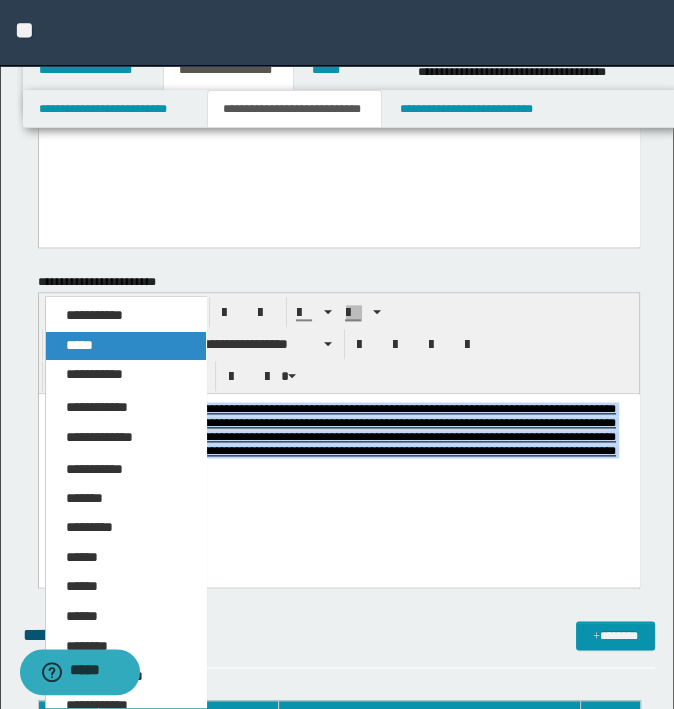 click on "*****" at bounding box center (126, 346) 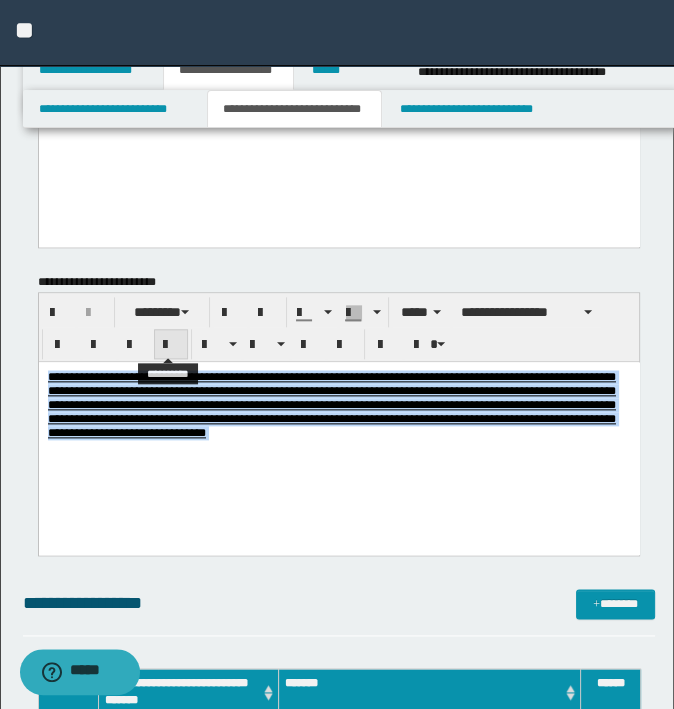 click at bounding box center (171, 345) 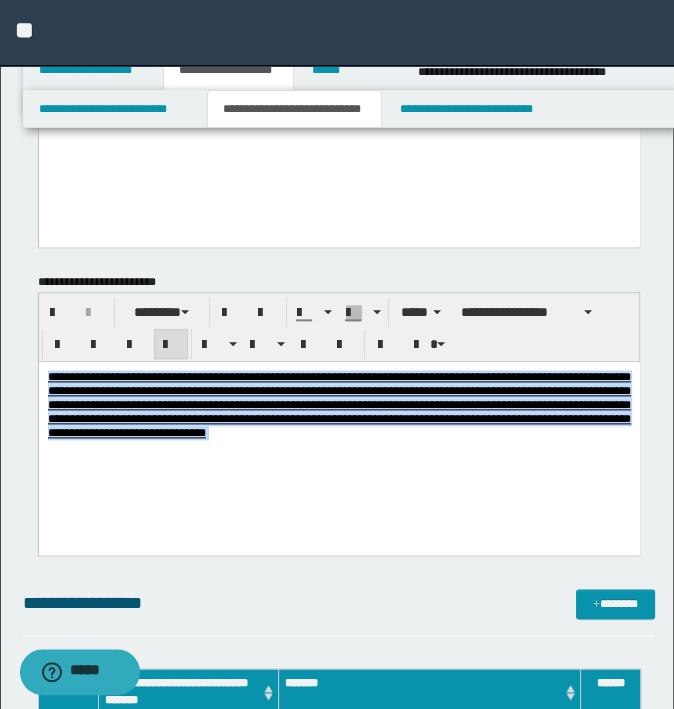 click on "**********" at bounding box center (338, 430) 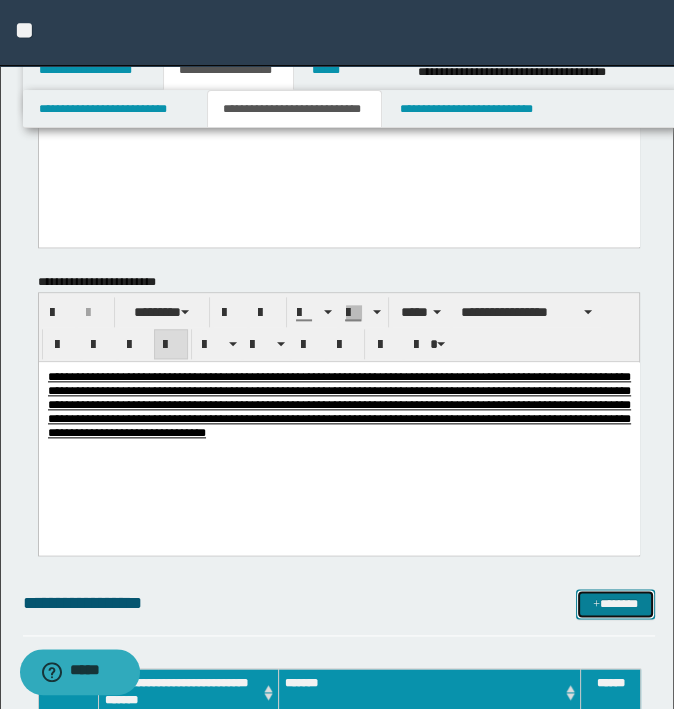 click on "*******" at bounding box center (615, 604) 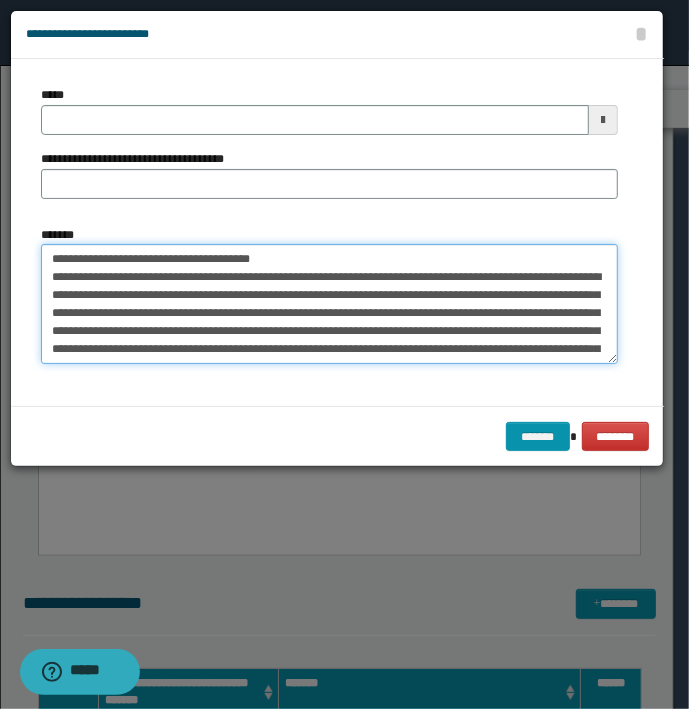click on "*******" at bounding box center (329, 304) 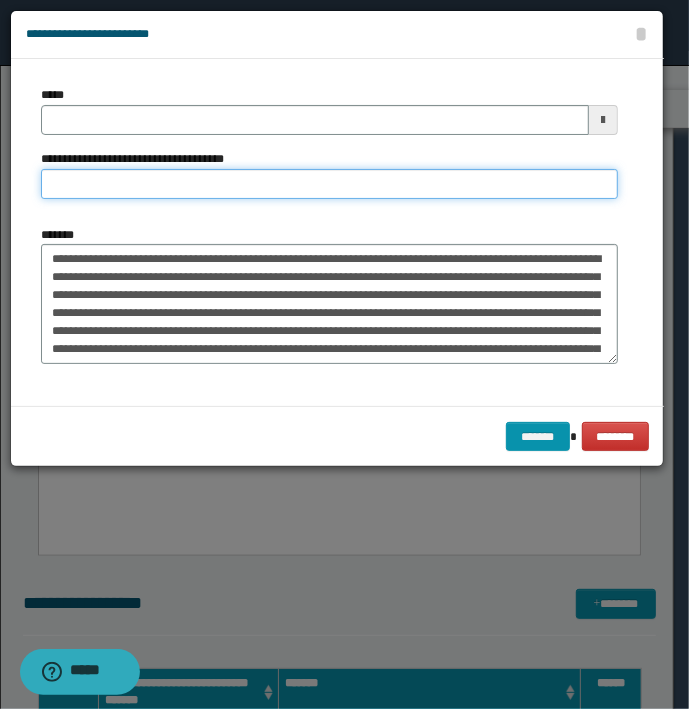 type on "**********" 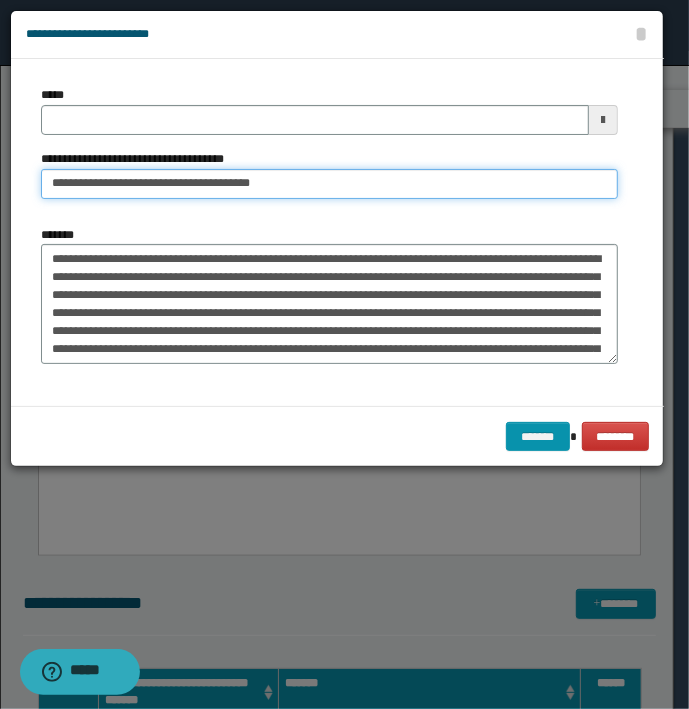 type 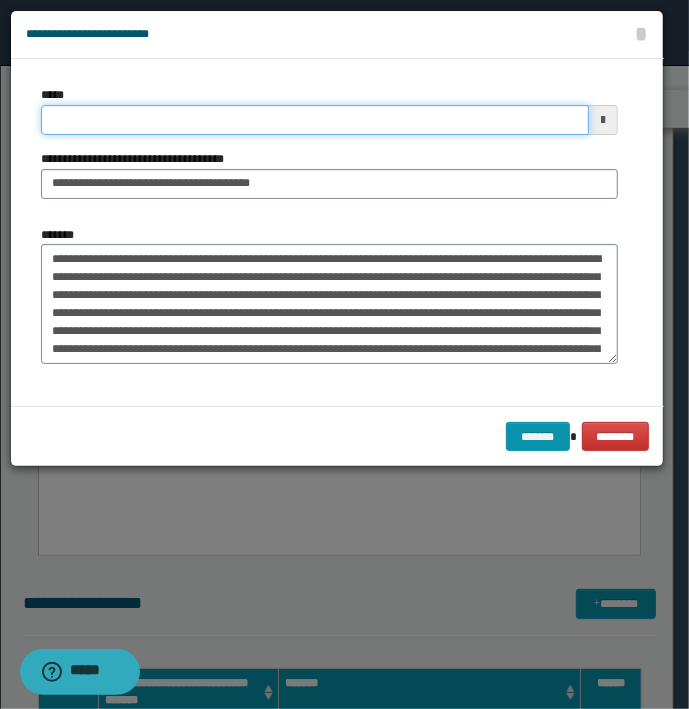 click on "*****" at bounding box center [315, 120] 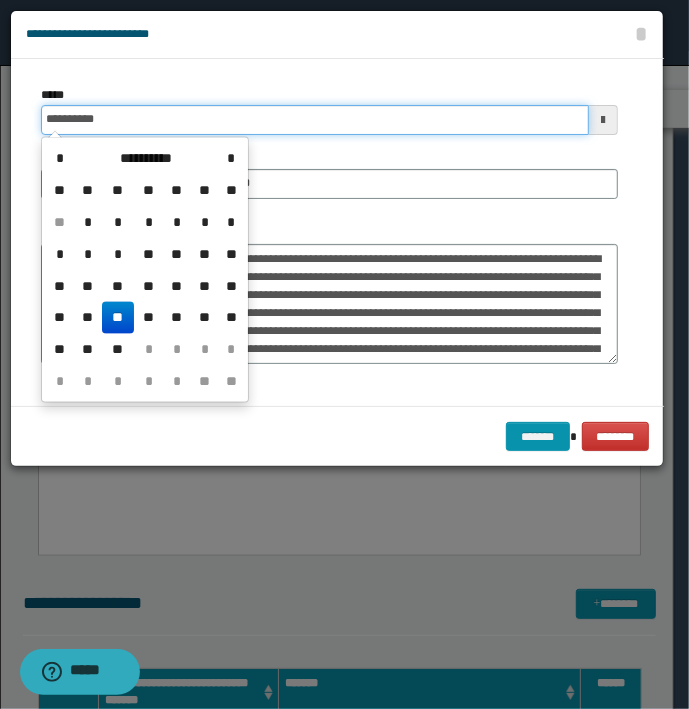 type on "**********" 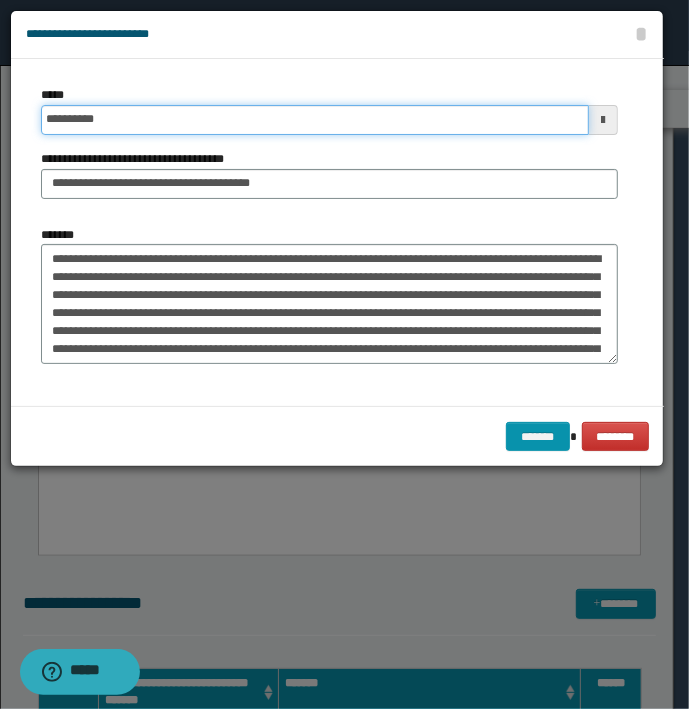 click on "*******" at bounding box center [538, 437] 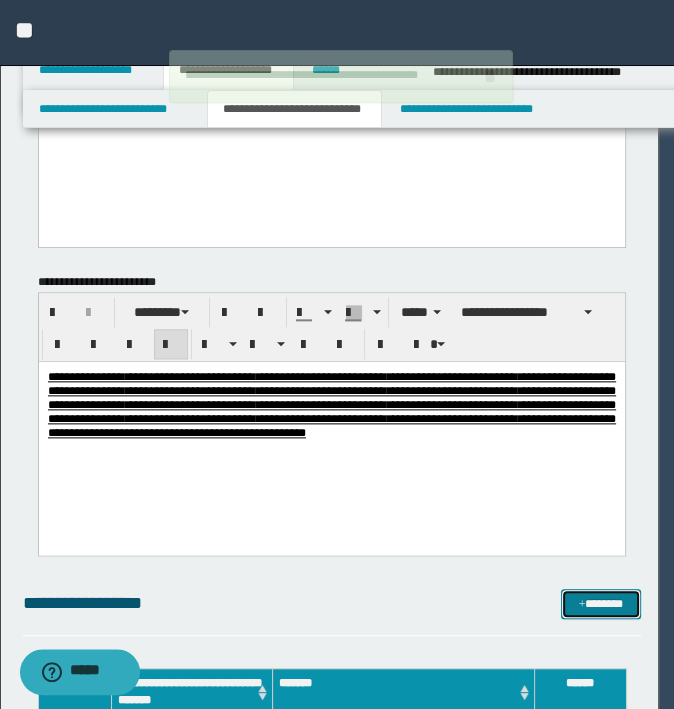 type 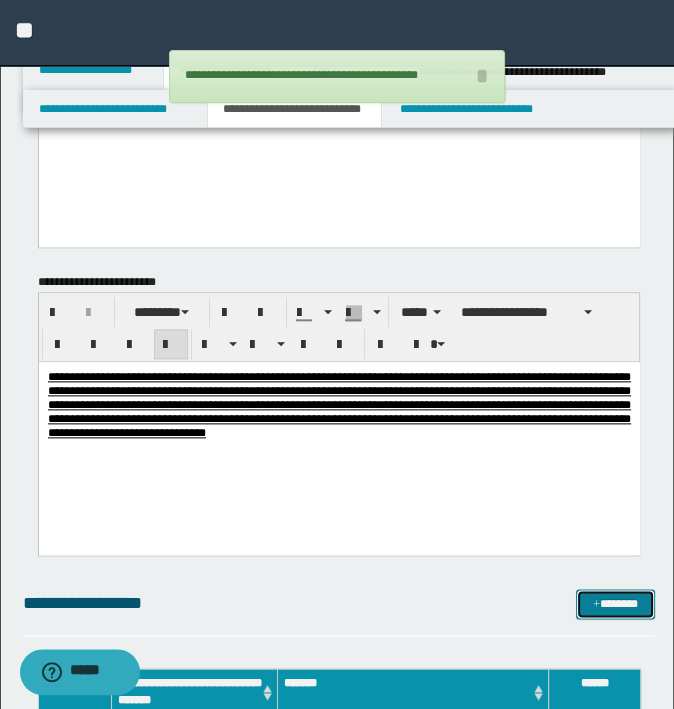 click on "*******" at bounding box center [615, 604] 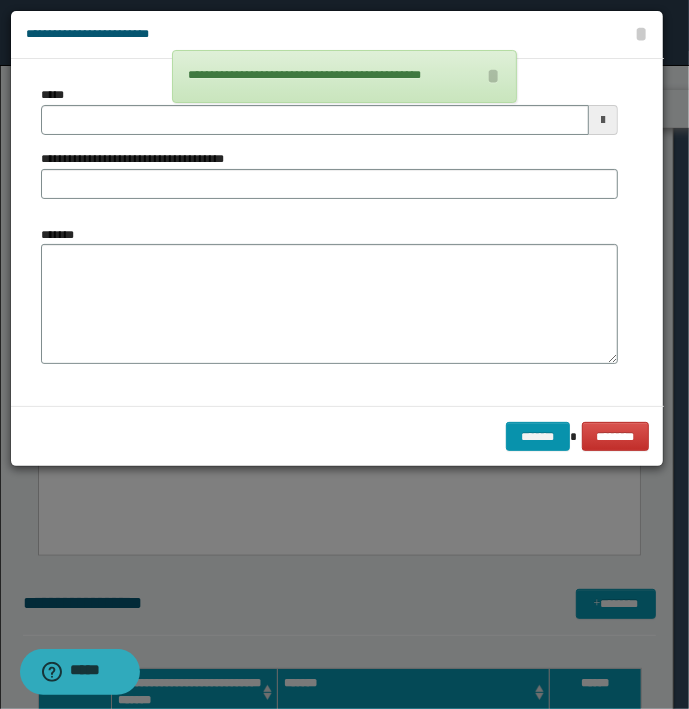type 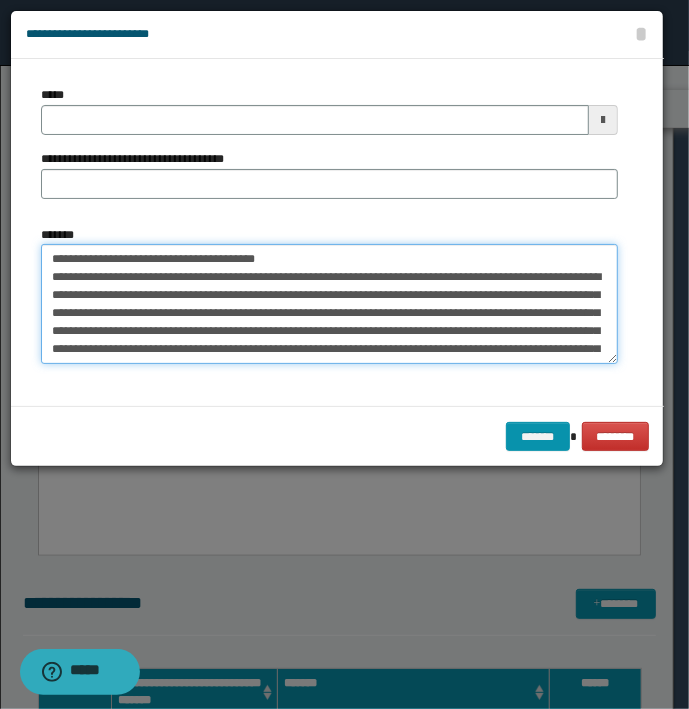 click on "*******" at bounding box center (329, 304) 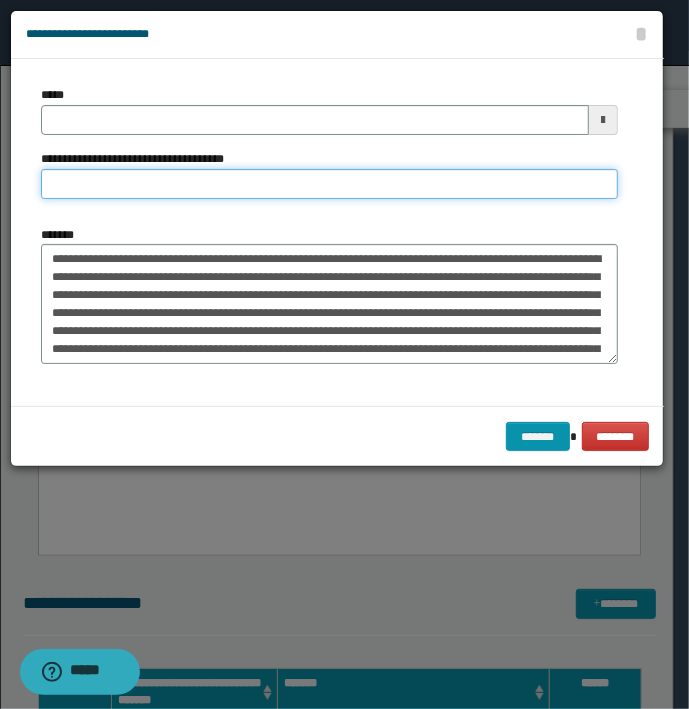 type on "**********" 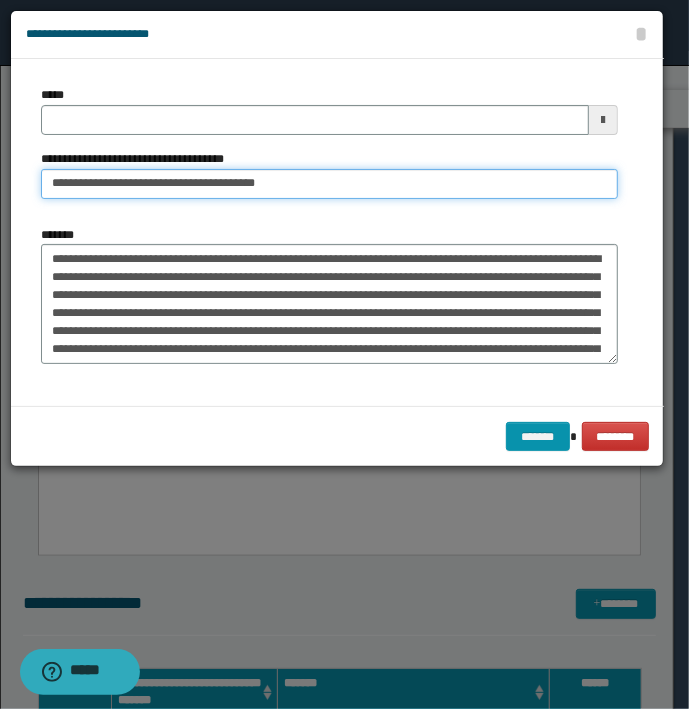 type 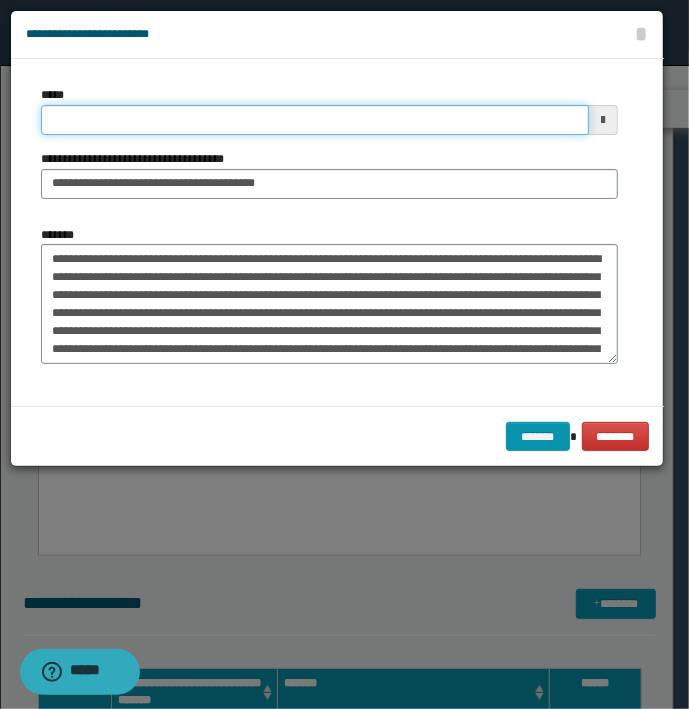 click on "*****" at bounding box center [315, 120] 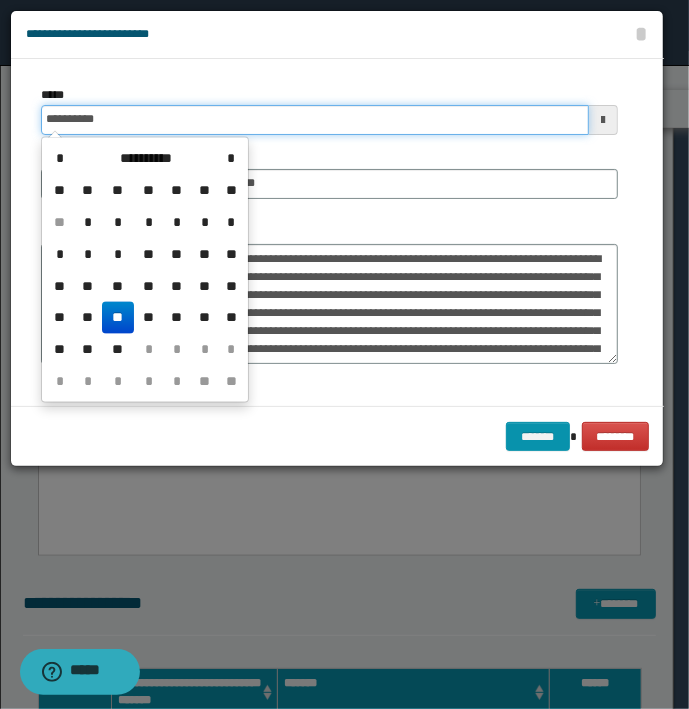 type on "**********" 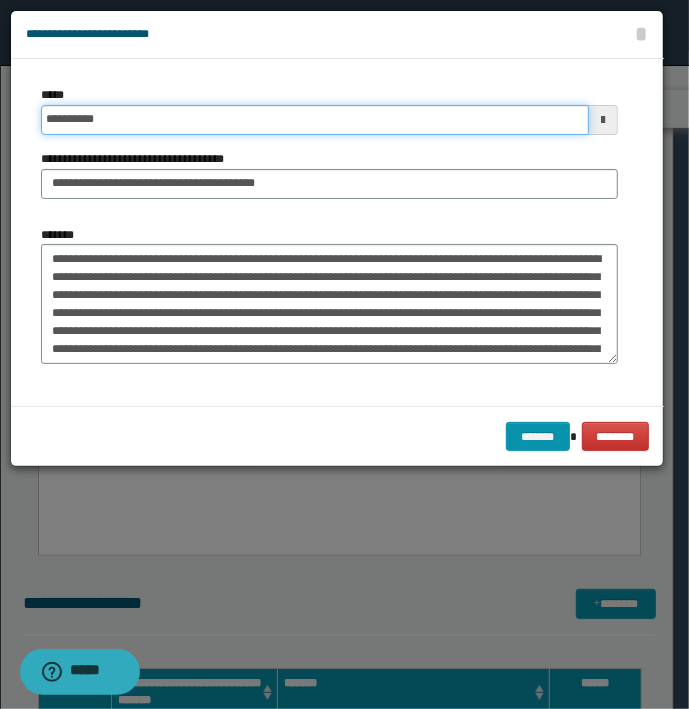 click on "*******" at bounding box center (538, 437) 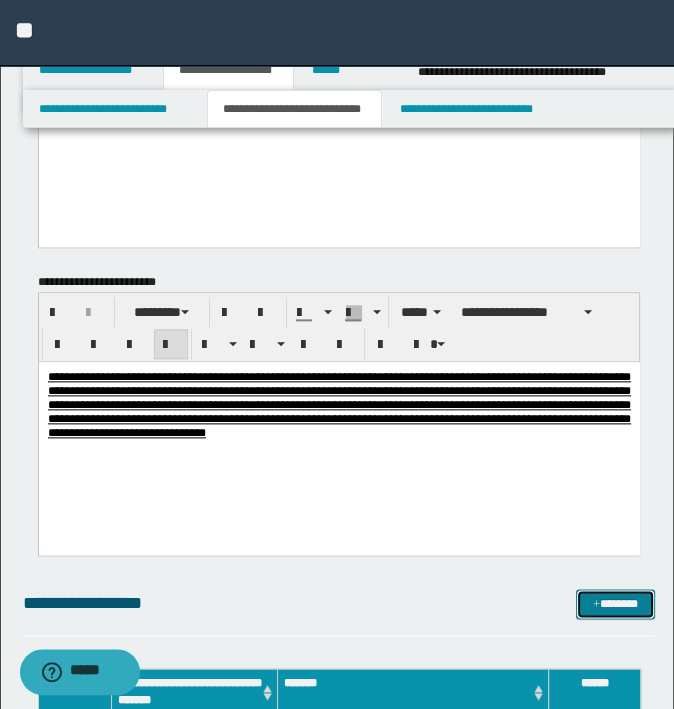 click on "*******" at bounding box center (615, 604) 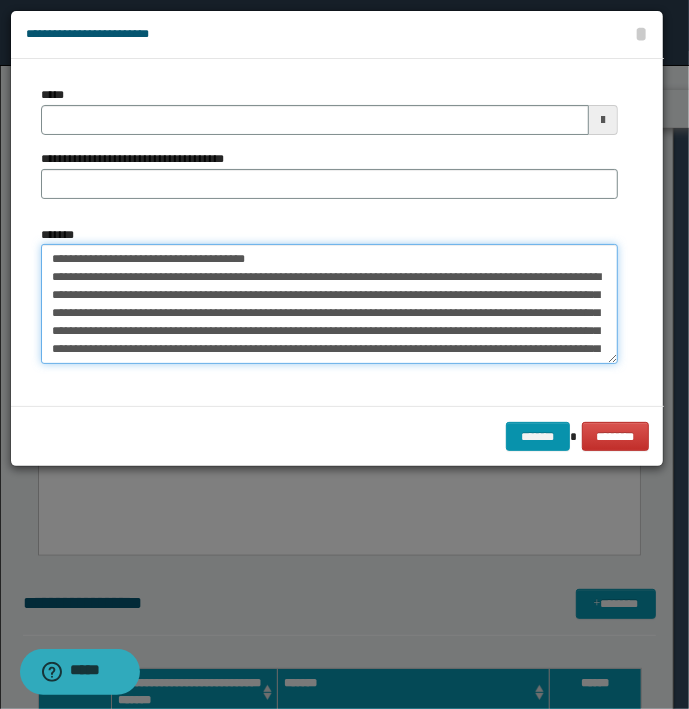 click on "*******" at bounding box center [329, 304] 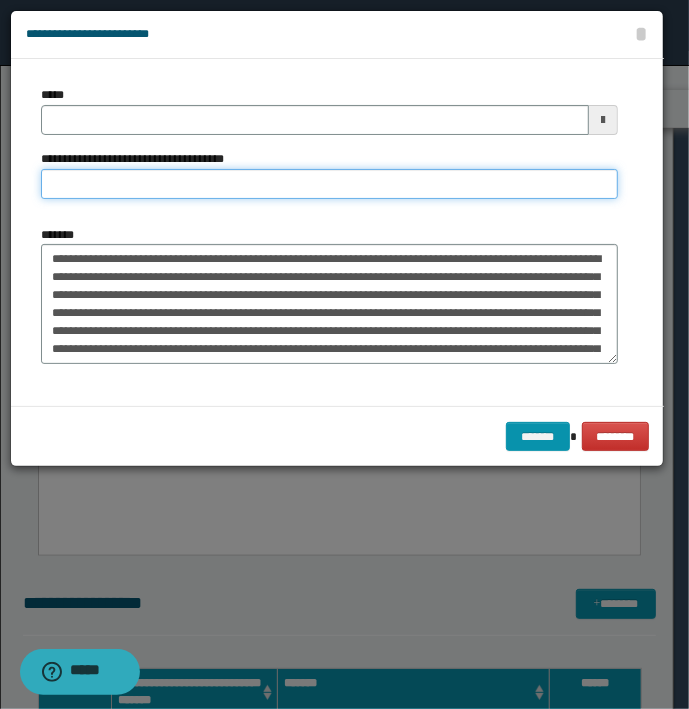 type on "**********" 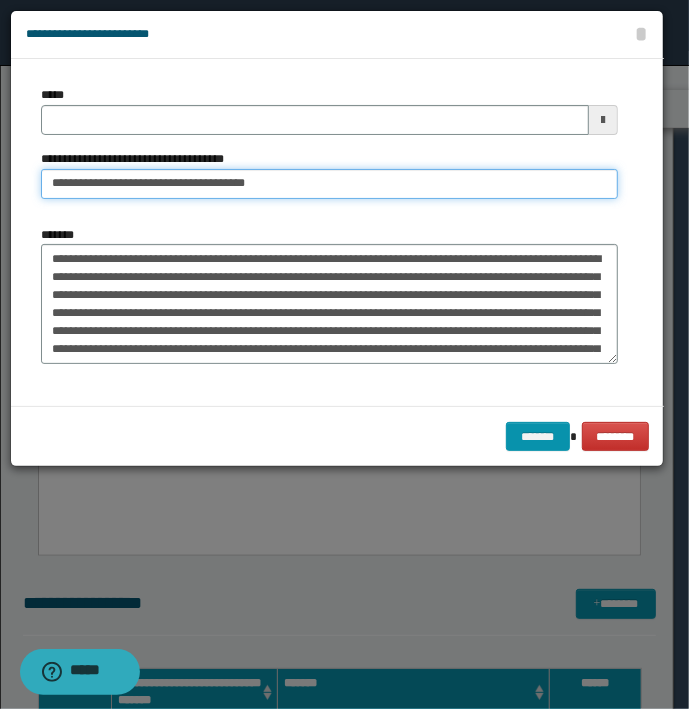 type 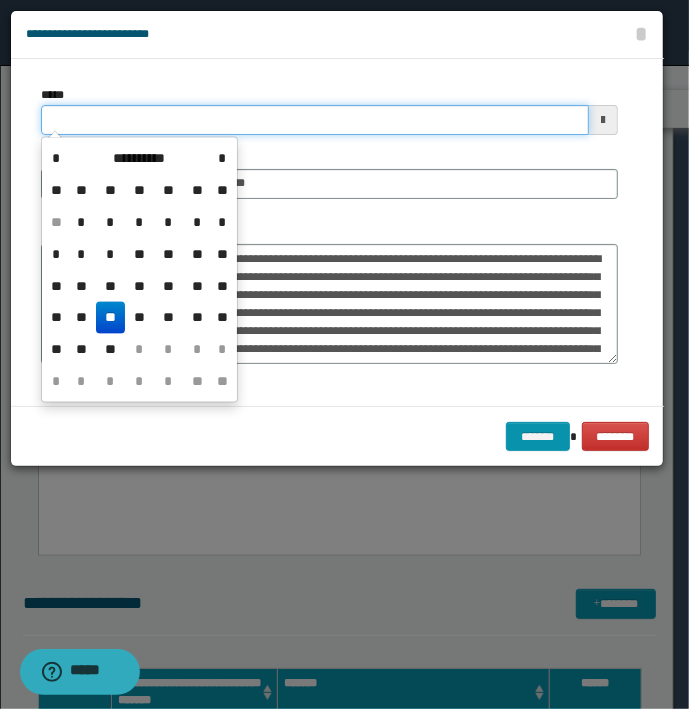 click on "*****" at bounding box center [315, 120] 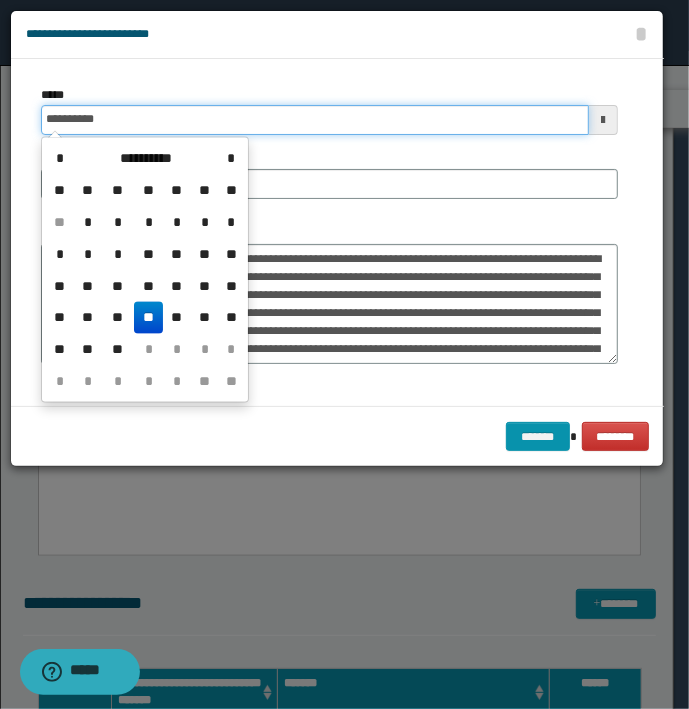 type on "**********" 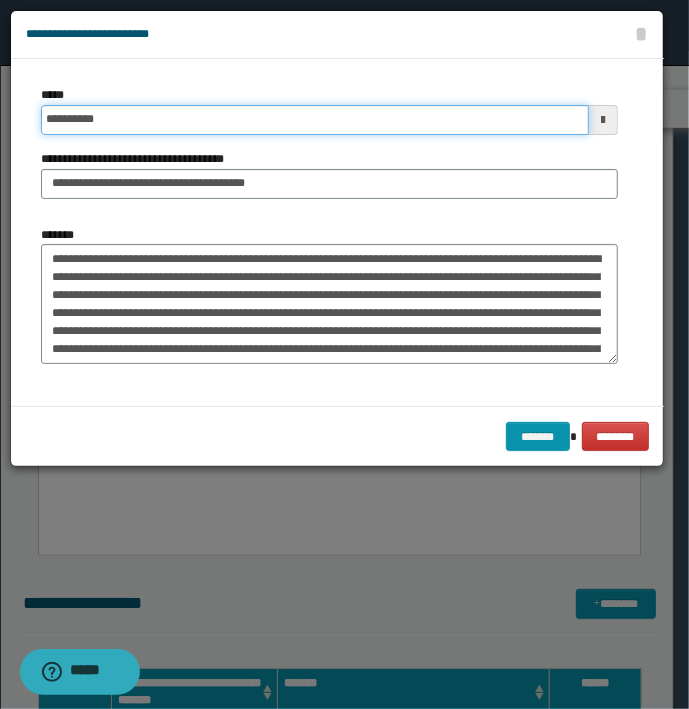 click on "*******" at bounding box center [538, 437] 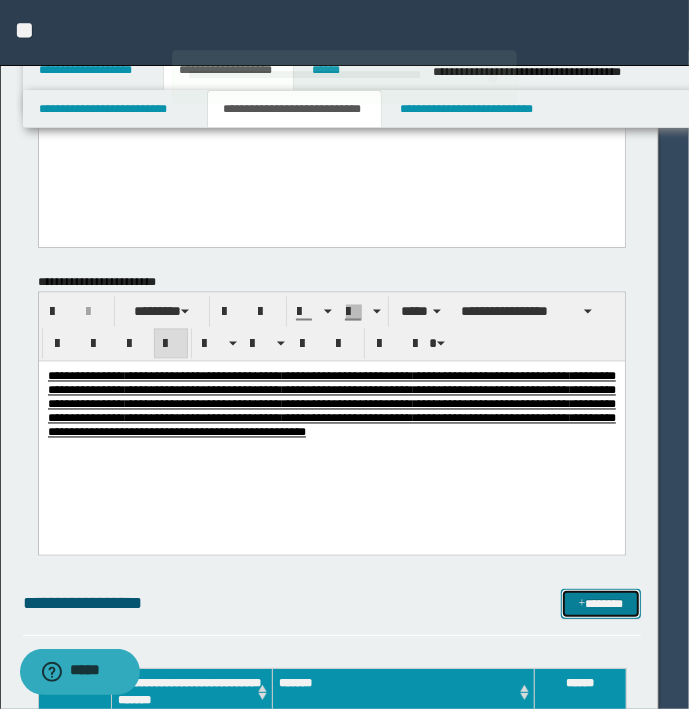 type 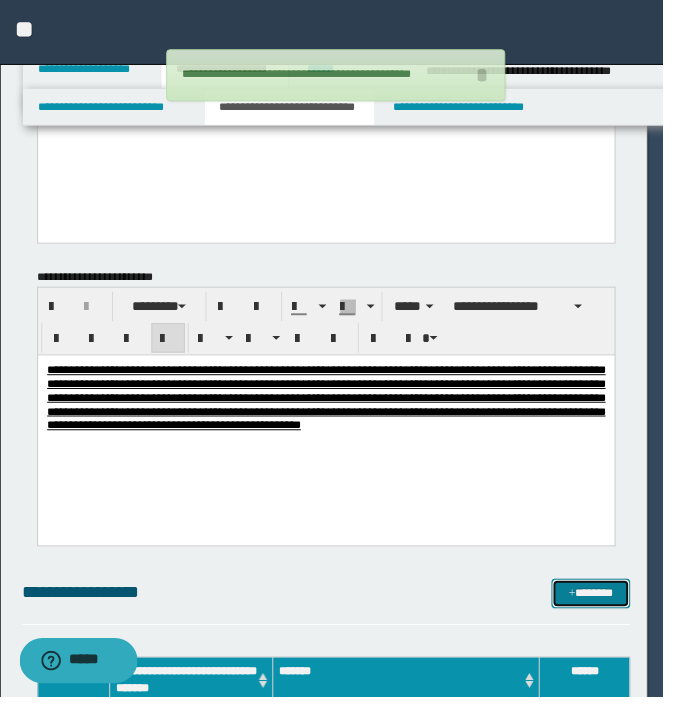 click on "*******" at bounding box center (600, 604) 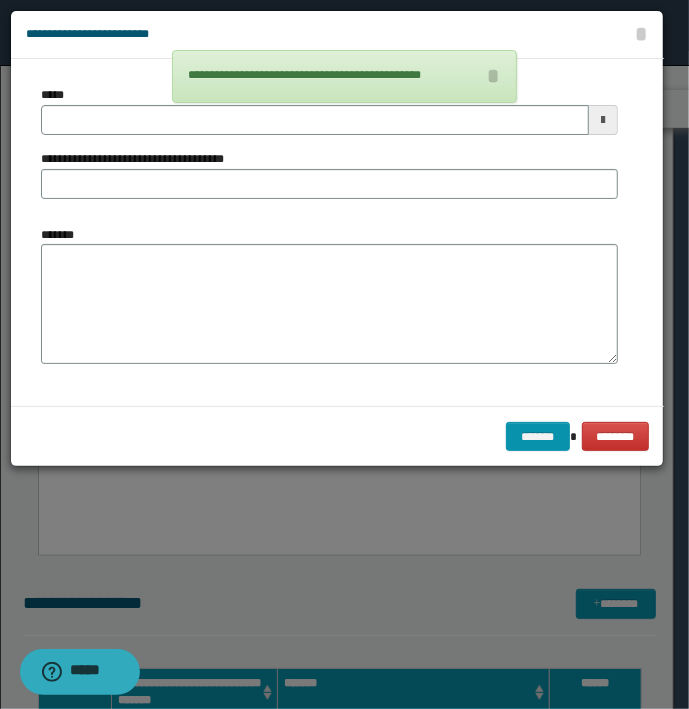 type 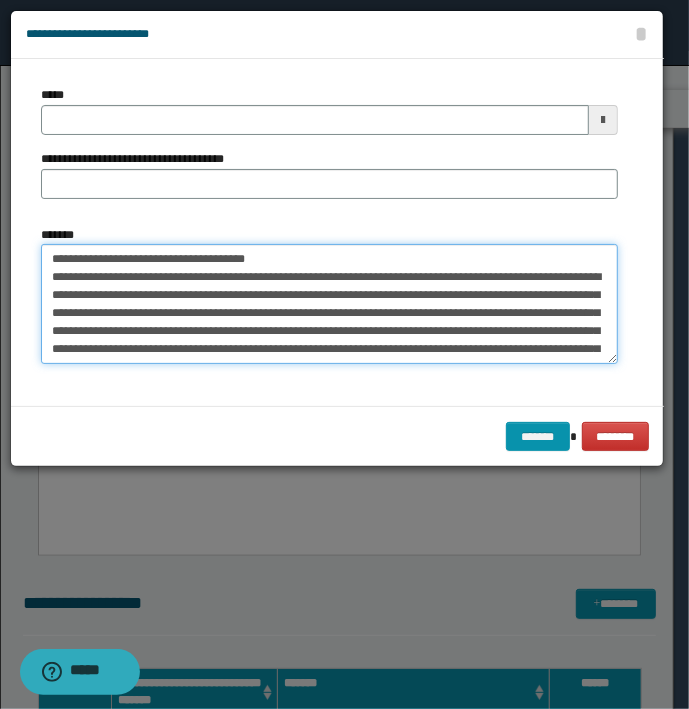 click on "*******" at bounding box center [329, 304] 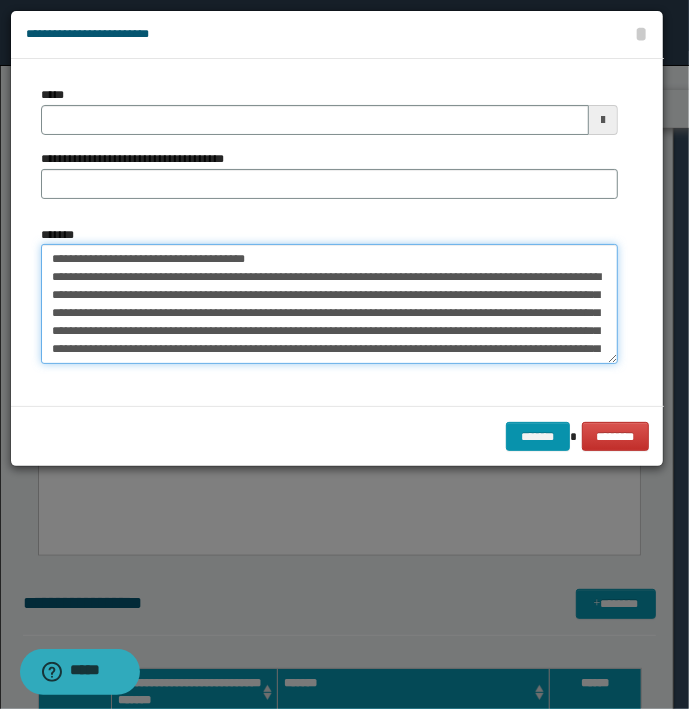 drag, startPoint x: 310, startPoint y: 259, endPoint x: 65, endPoint y: 262, distance: 245.01837 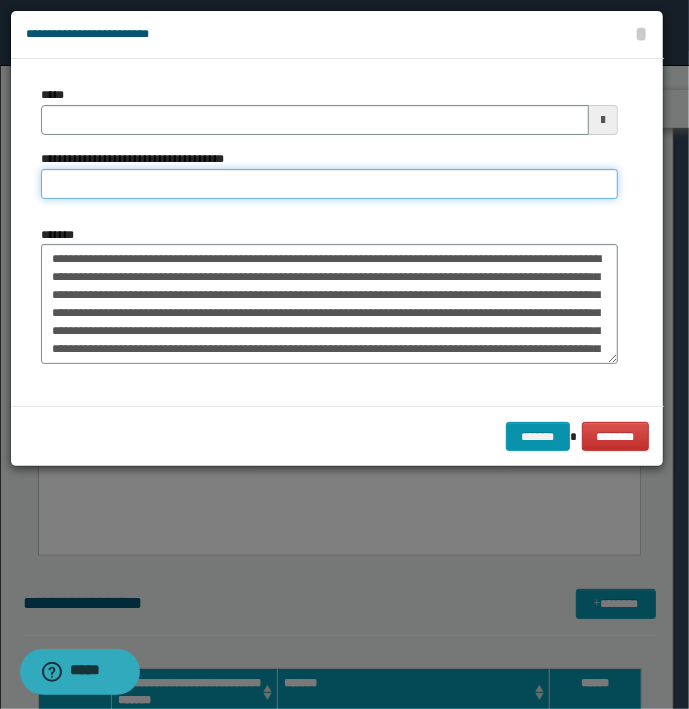type on "**********" 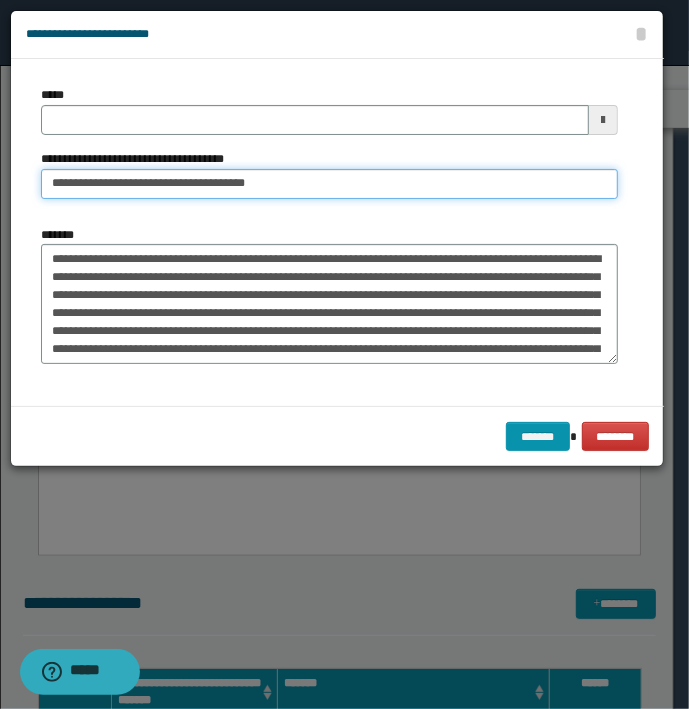 type 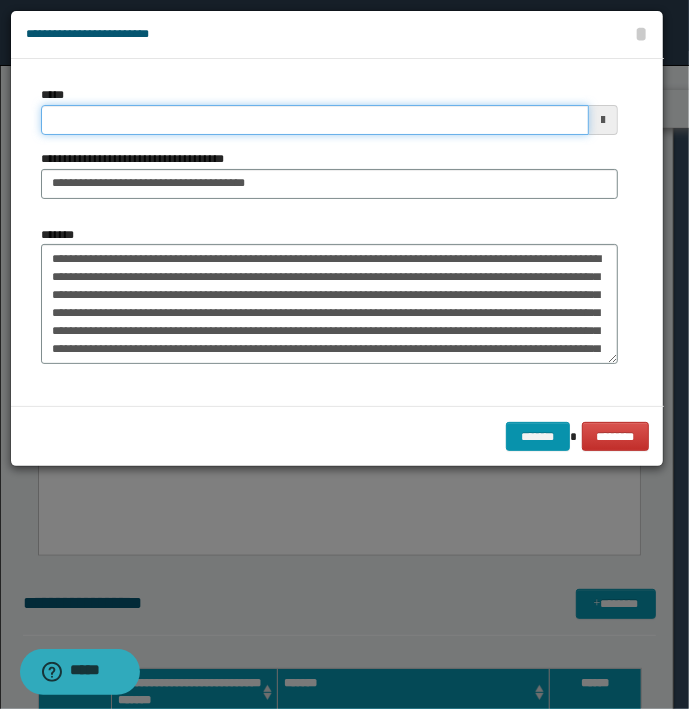 click on "*****" at bounding box center [315, 120] 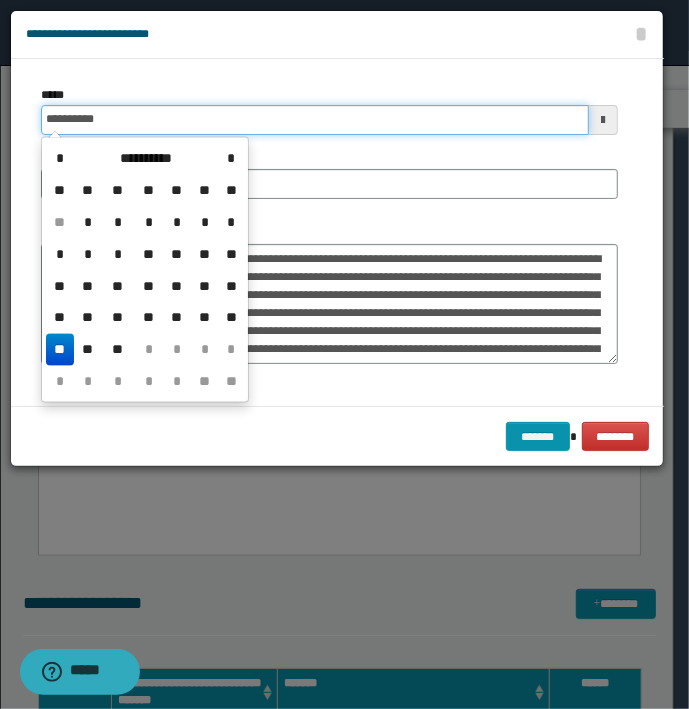 type on "**********" 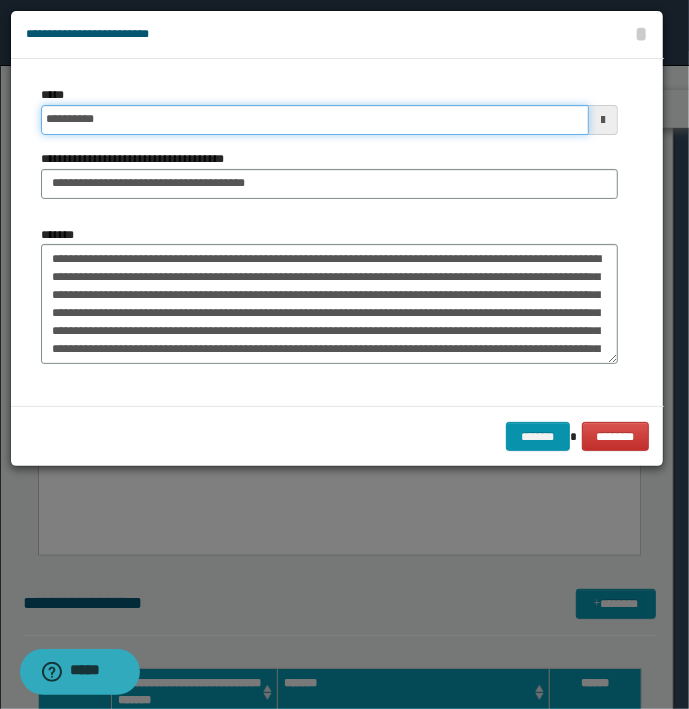 click on "*******" at bounding box center [538, 437] 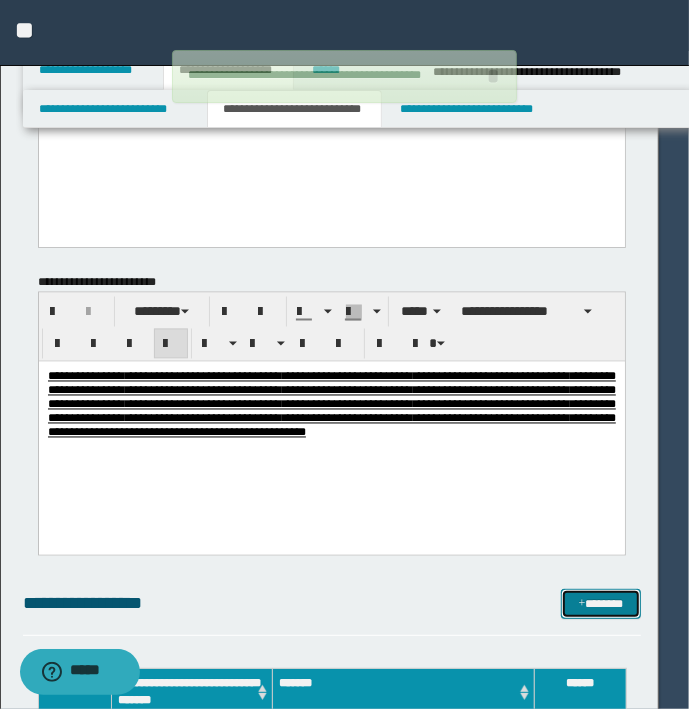 type 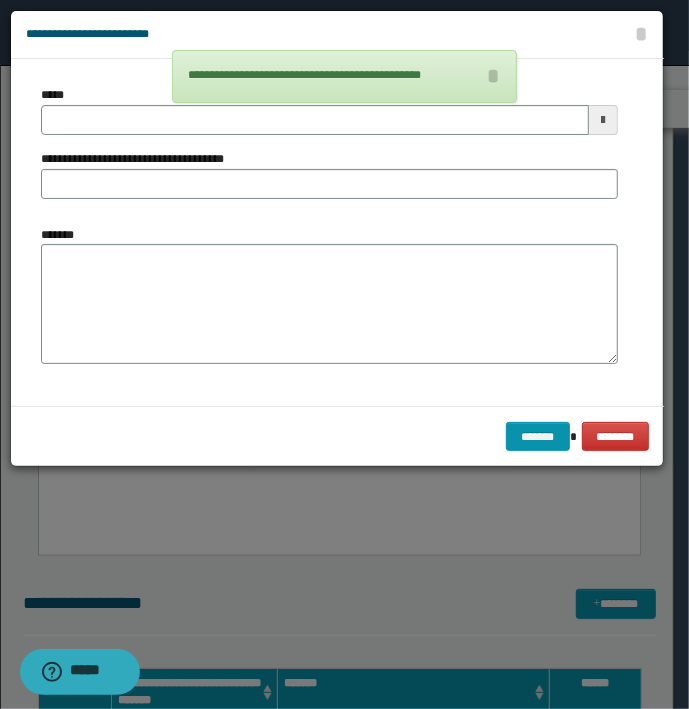 type 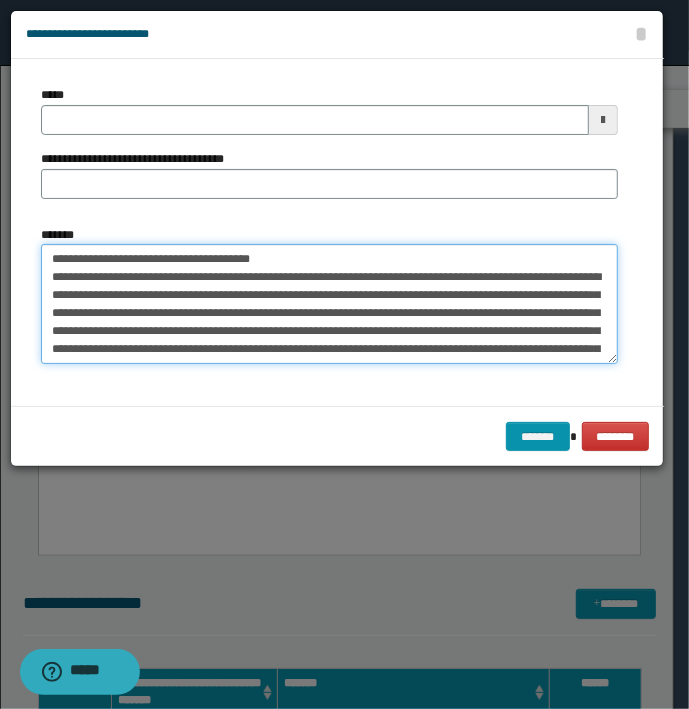click on "*******" at bounding box center (329, 304) 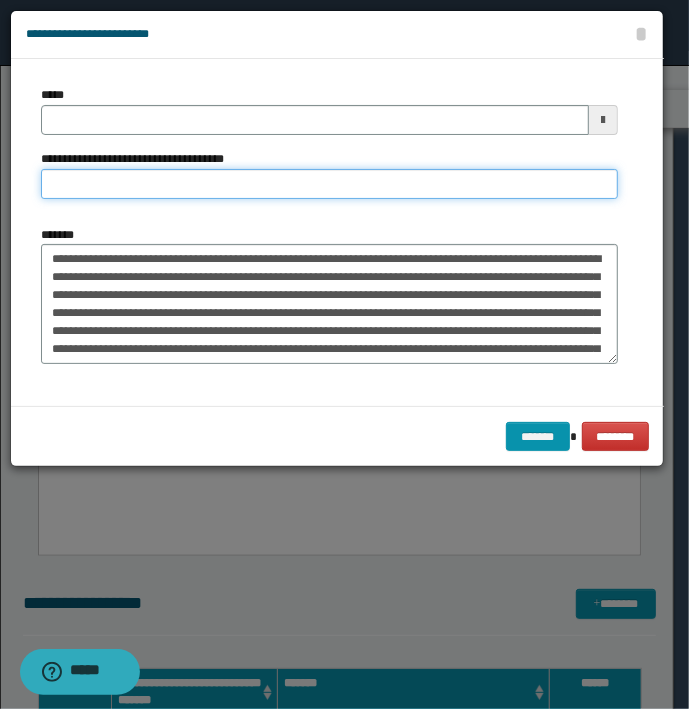 type on "**********" 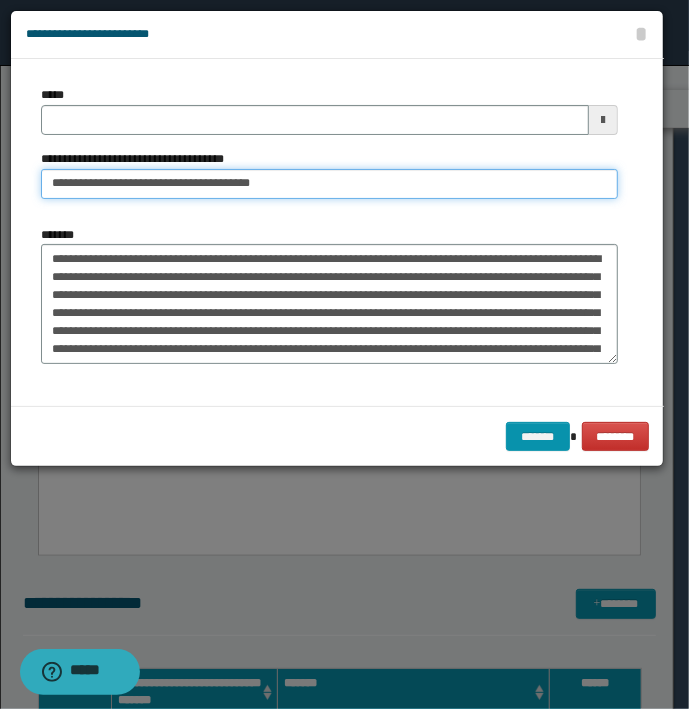 type 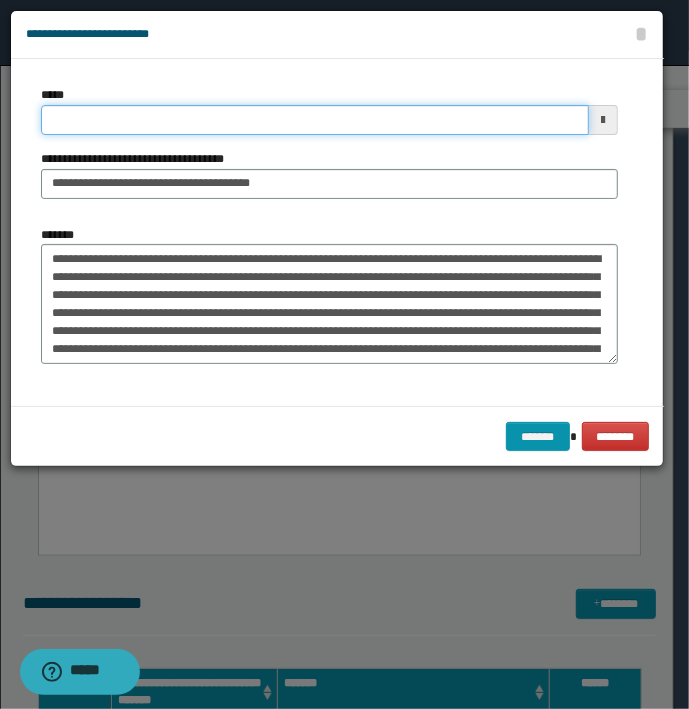 click on "*****" at bounding box center (315, 120) 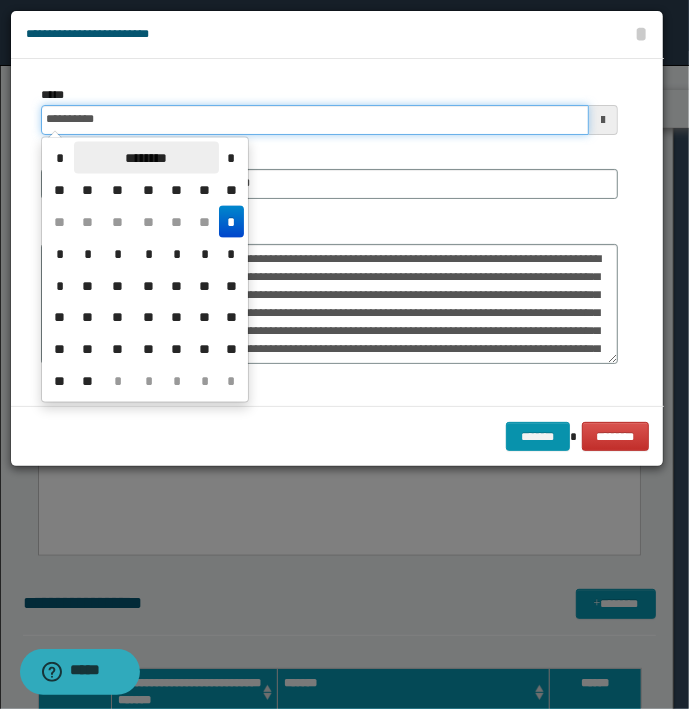 type on "**********" 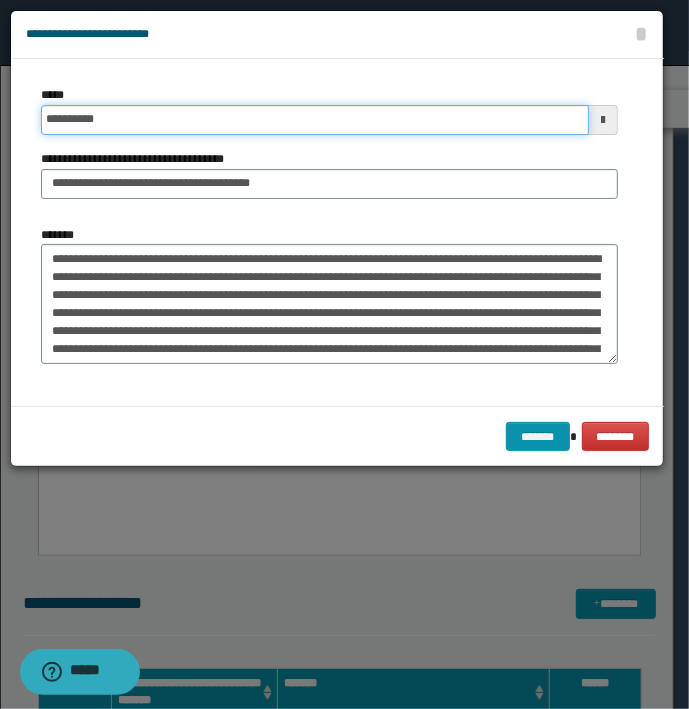 click on "*******" at bounding box center [538, 437] 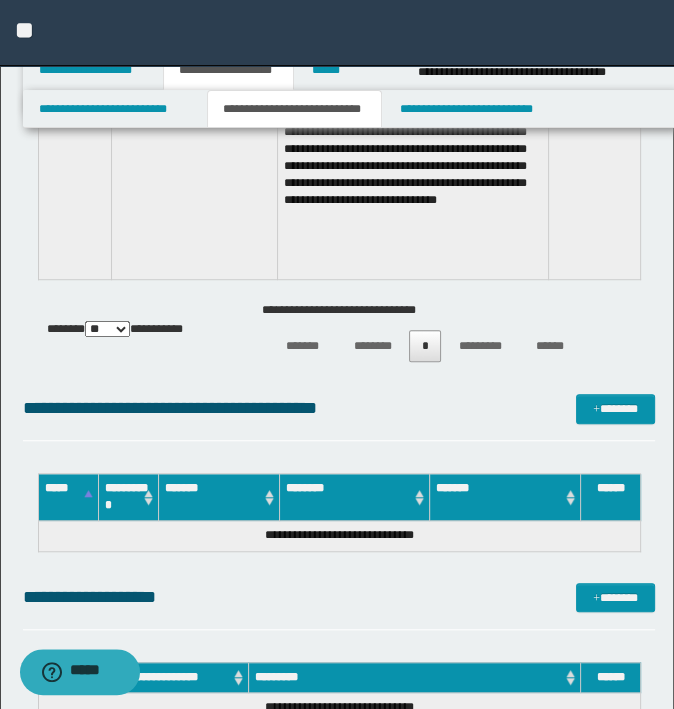 scroll, scrollTop: 5200, scrollLeft: 0, axis: vertical 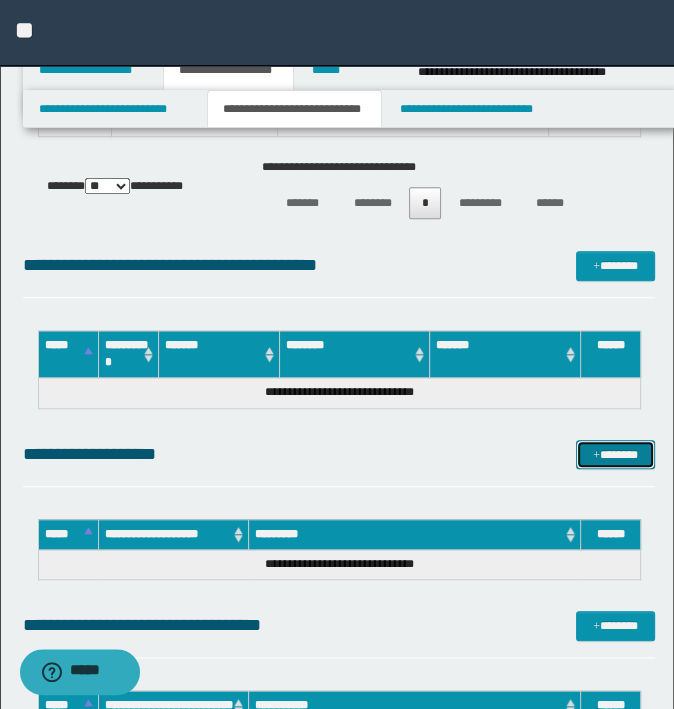 drag, startPoint x: 611, startPoint y: 449, endPoint x: 661, endPoint y: 447, distance: 50.039986 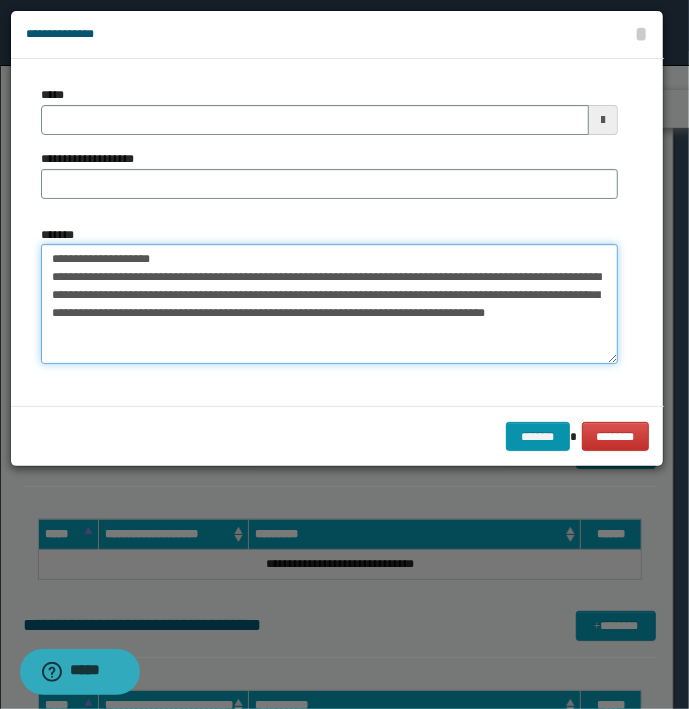 click on "**********" at bounding box center [329, 304] 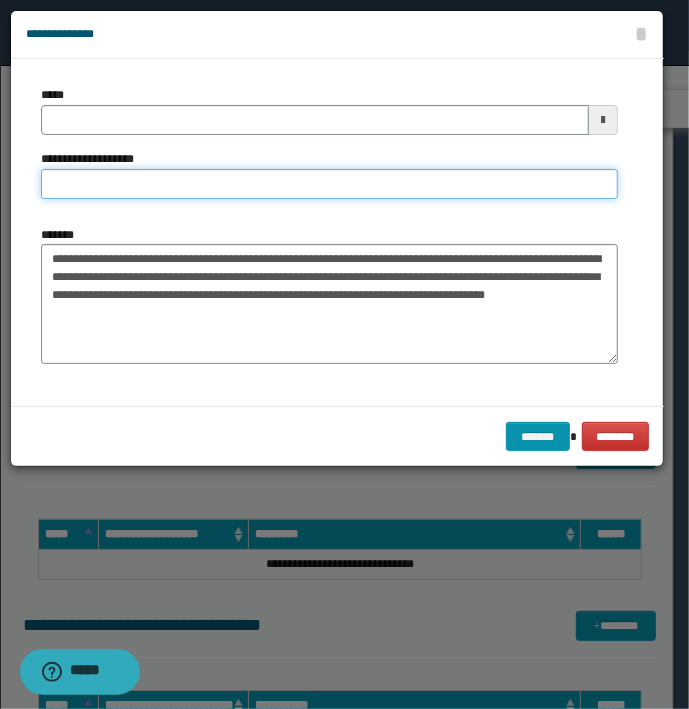 type on "**********" 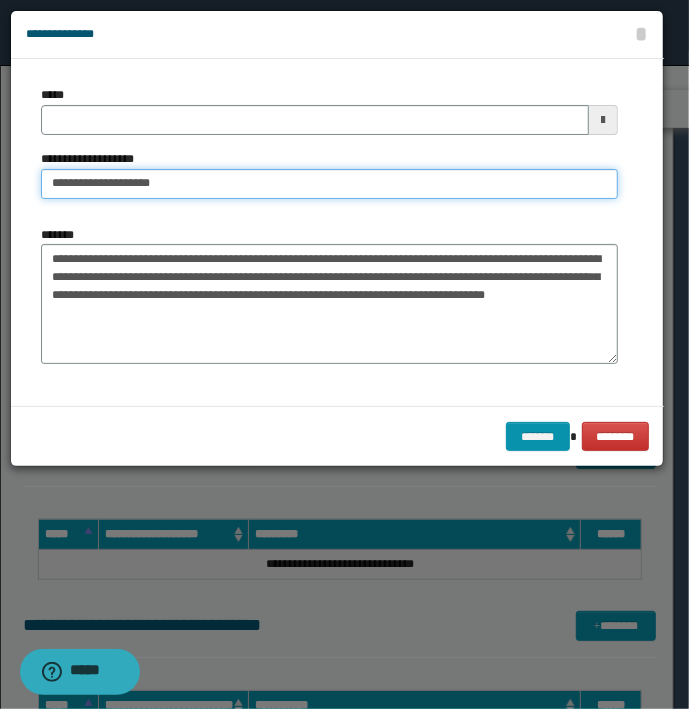 type 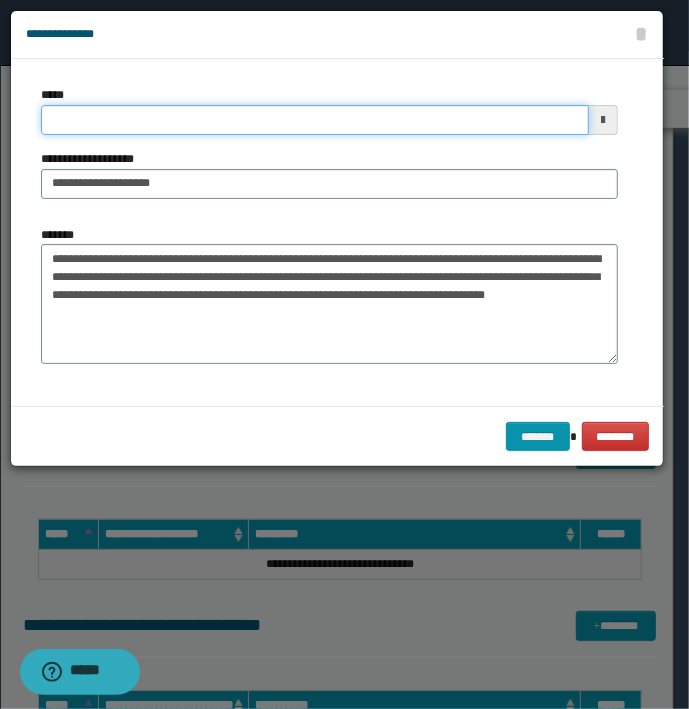 click on "*****" at bounding box center (315, 120) 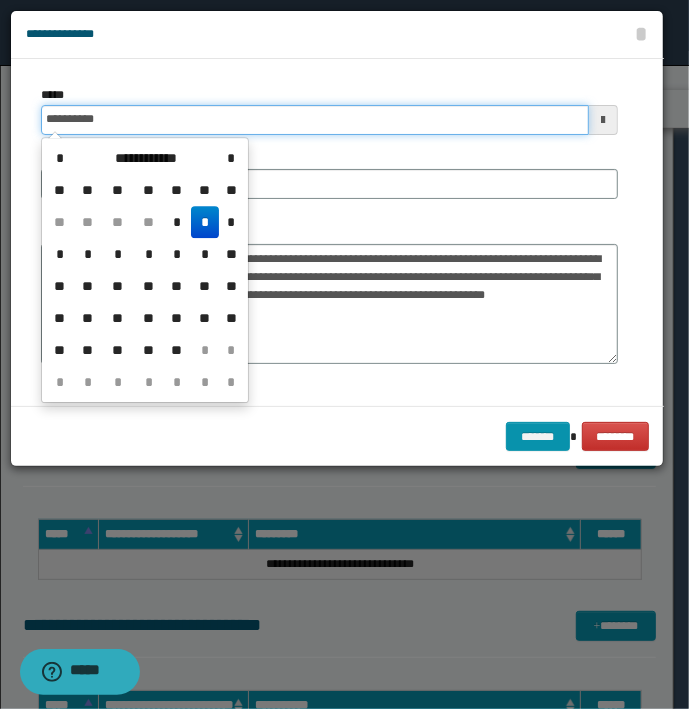 type on "**********" 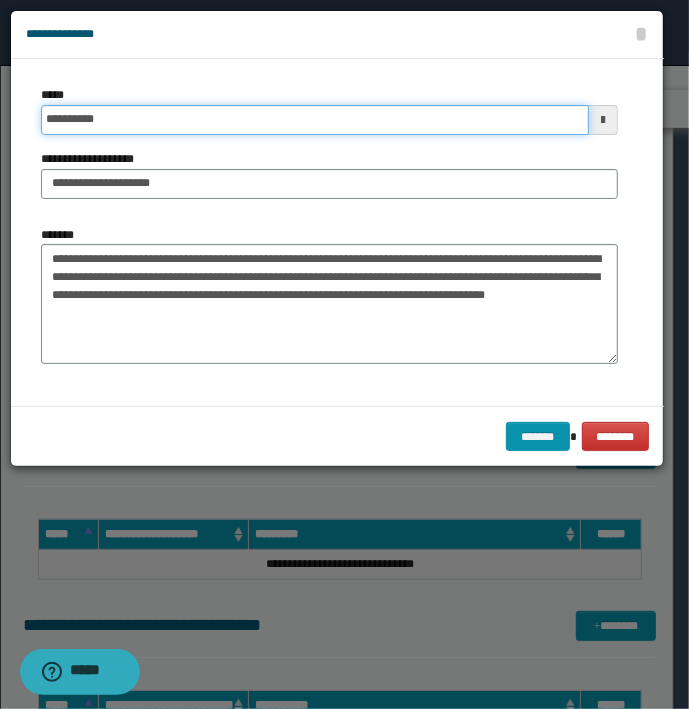 click on "*******" at bounding box center [538, 437] 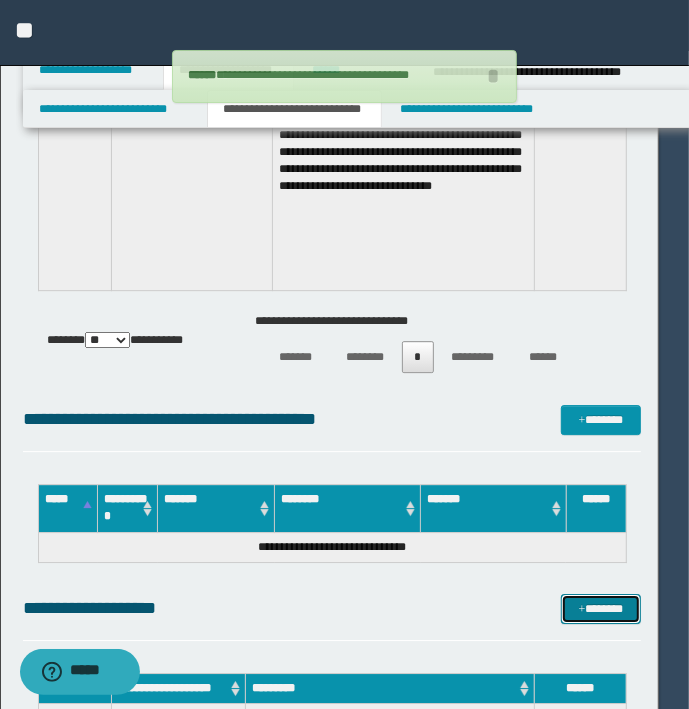 type 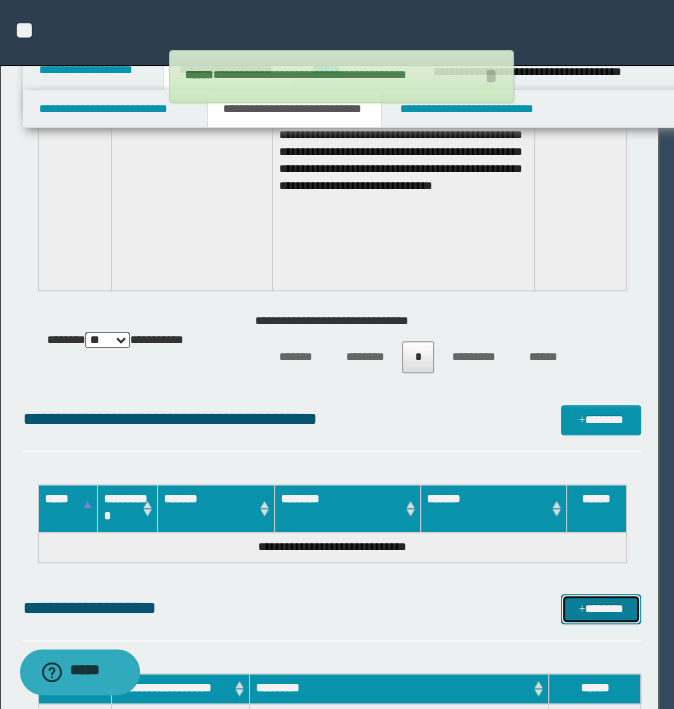 click on "*******" at bounding box center (600, 609) 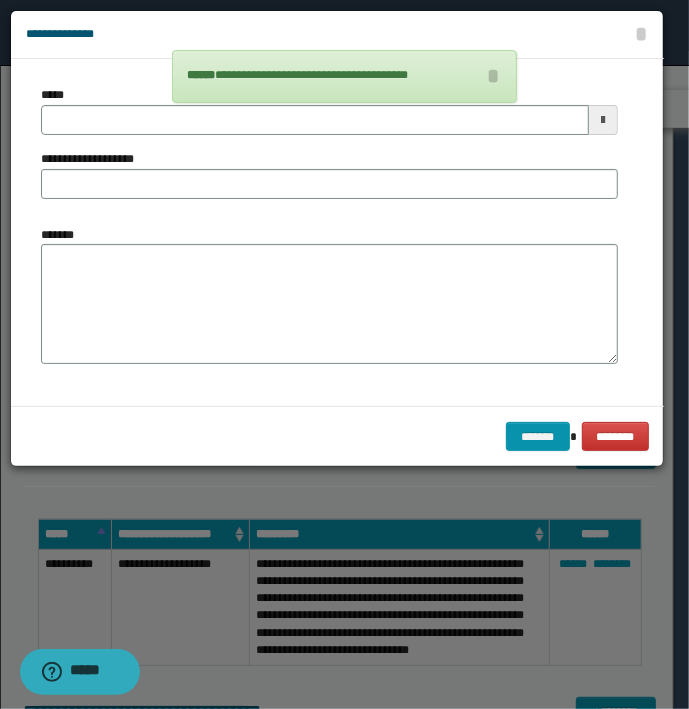 type 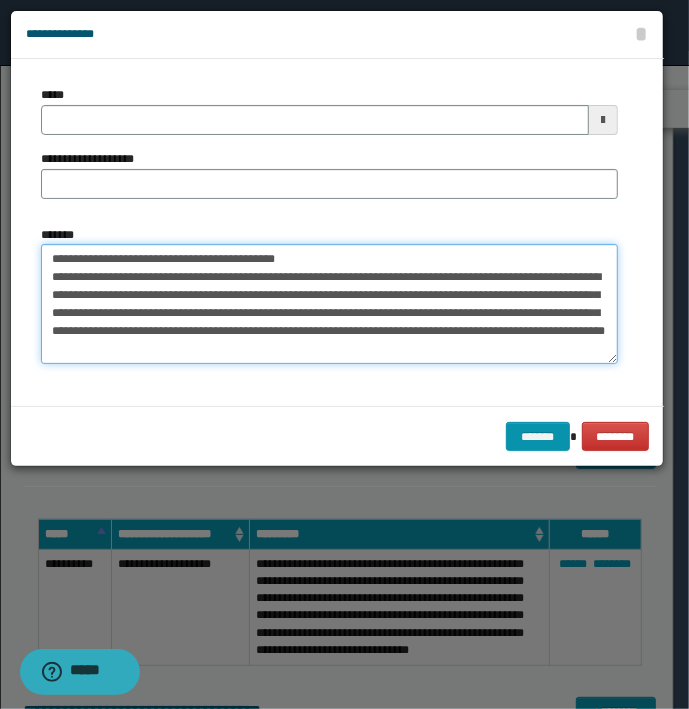 click on "**********" at bounding box center (329, 304) 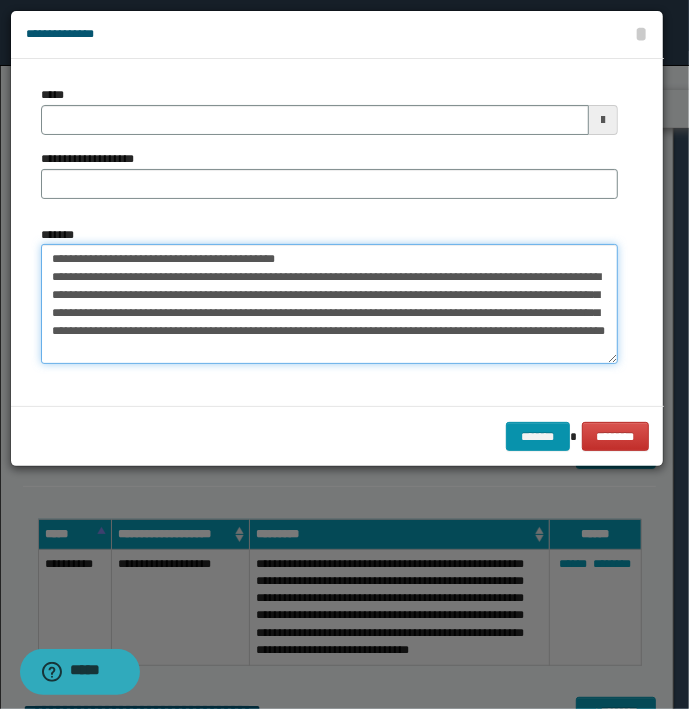 drag, startPoint x: 329, startPoint y: 255, endPoint x: -5, endPoint y: 259, distance: 334.02396 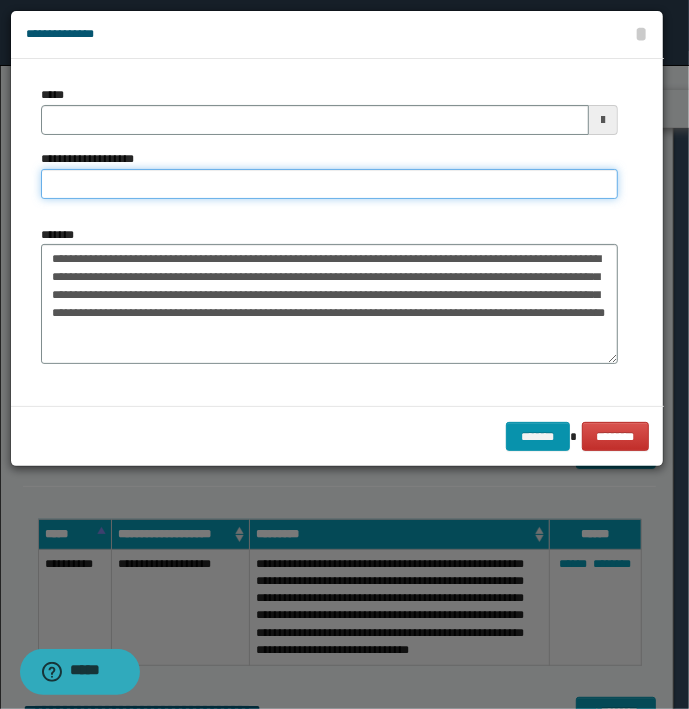 type on "**********" 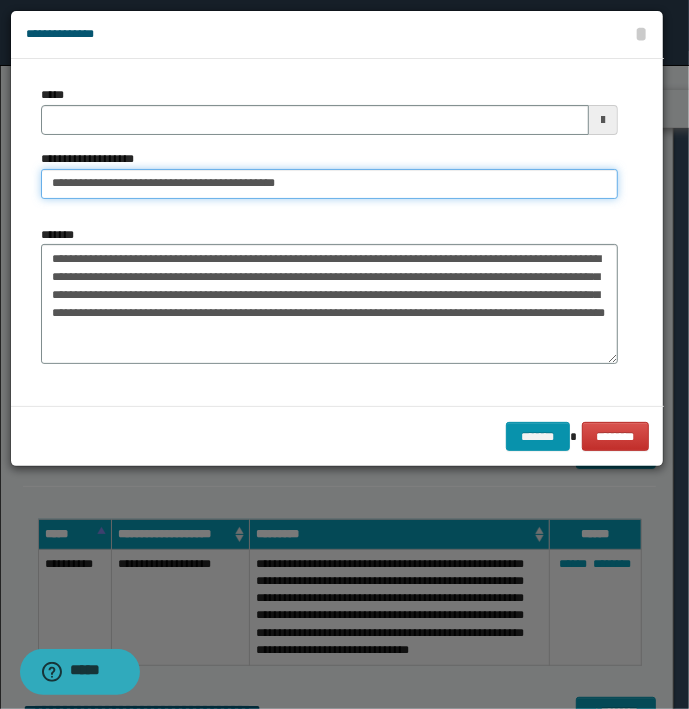 type 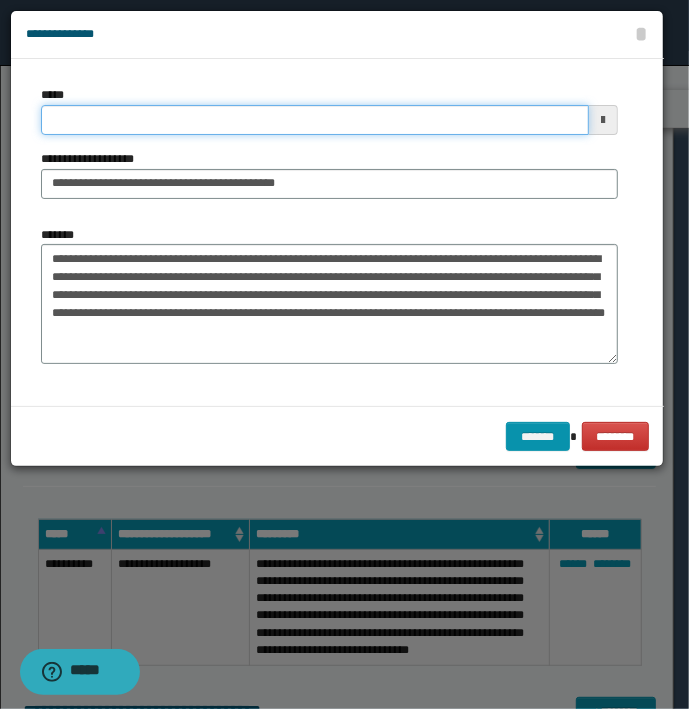 click on "*****" at bounding box center (315, 120) 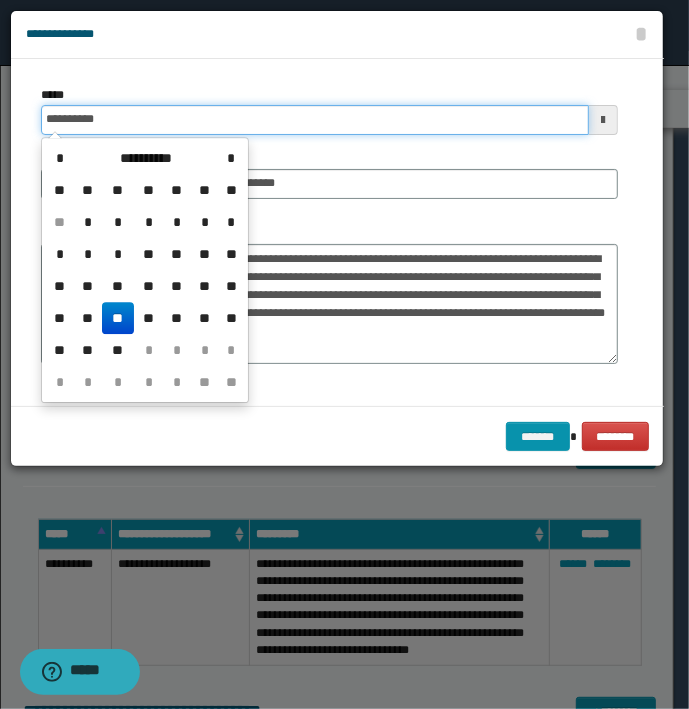 type on "**********" 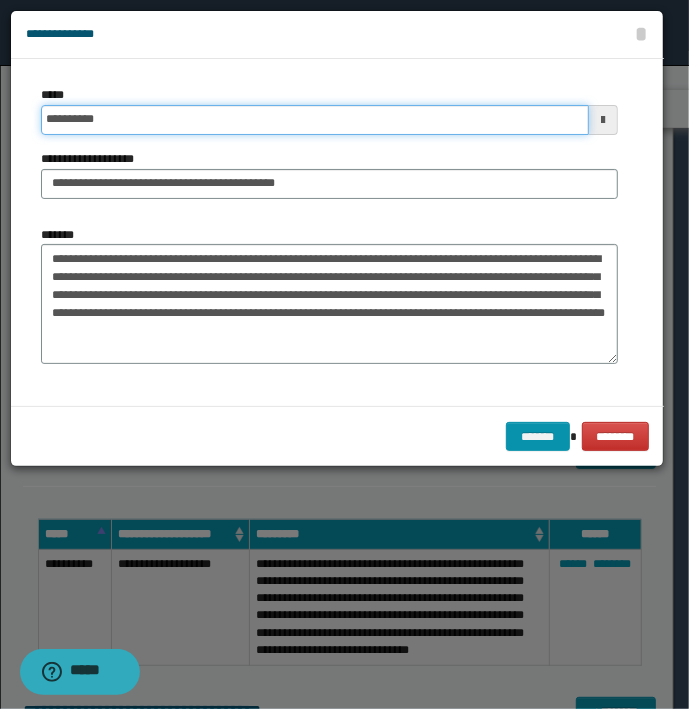 click on "*******" at bounding box center [538, 437] 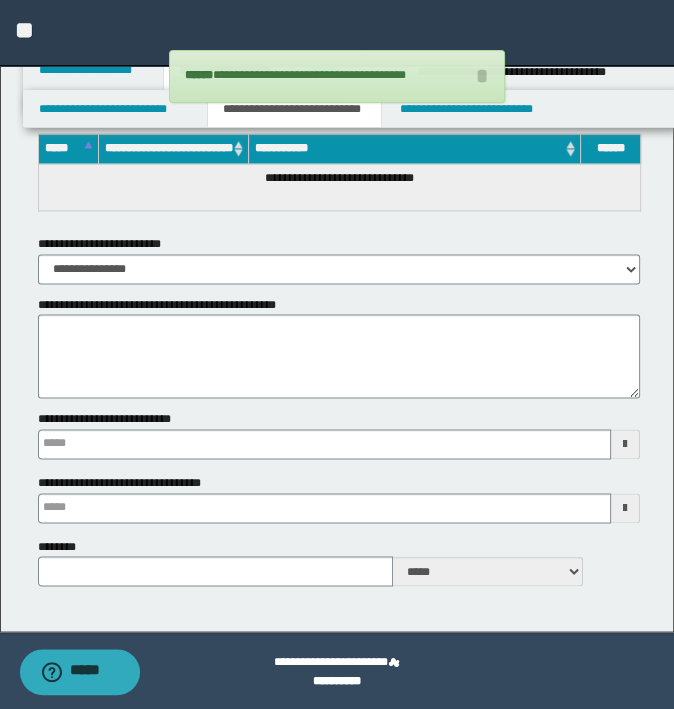 type 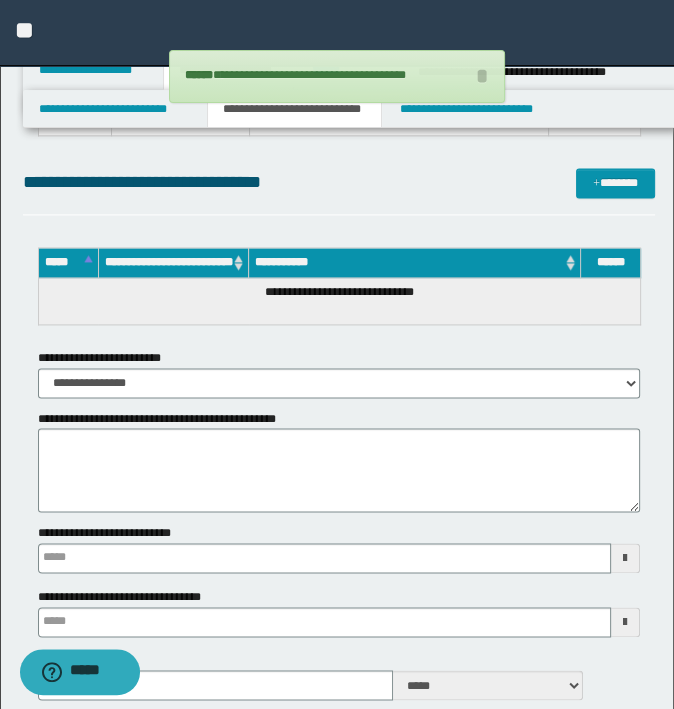 scroll, scrollTop: 5710, scrollLeft: 0, axis: vertical 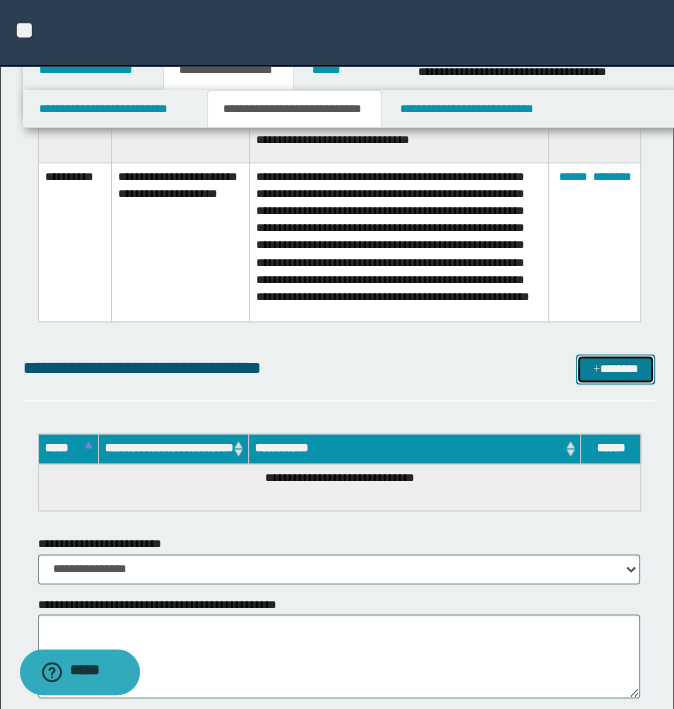 drag, startPoint x: 607, startPoint y: 359, endPoint x: 669, endPoint y: 393, distance: 70.71068 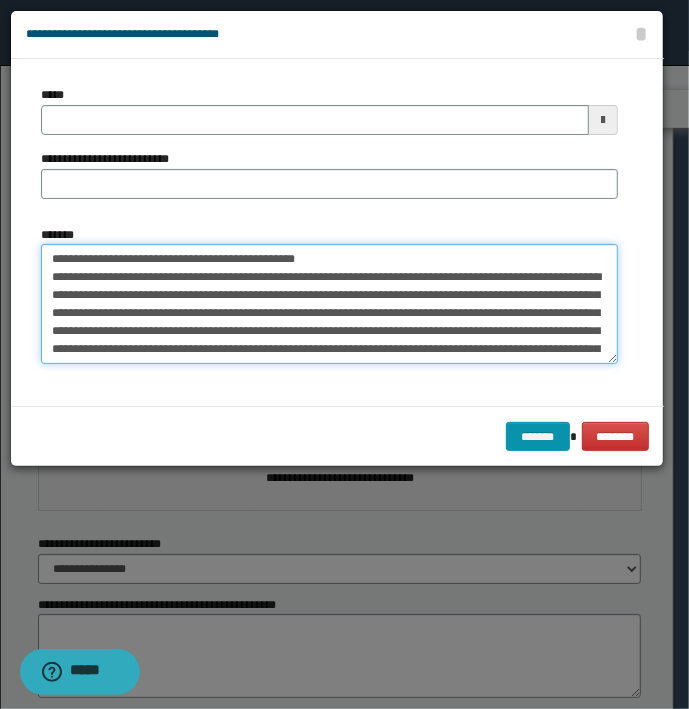 click on "*******" at bounding box center (329, 304) 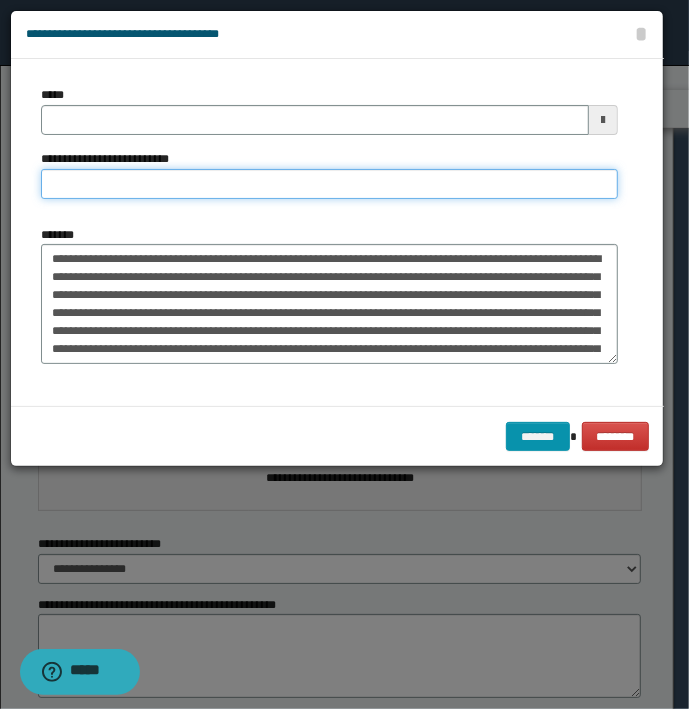 type on "**********" 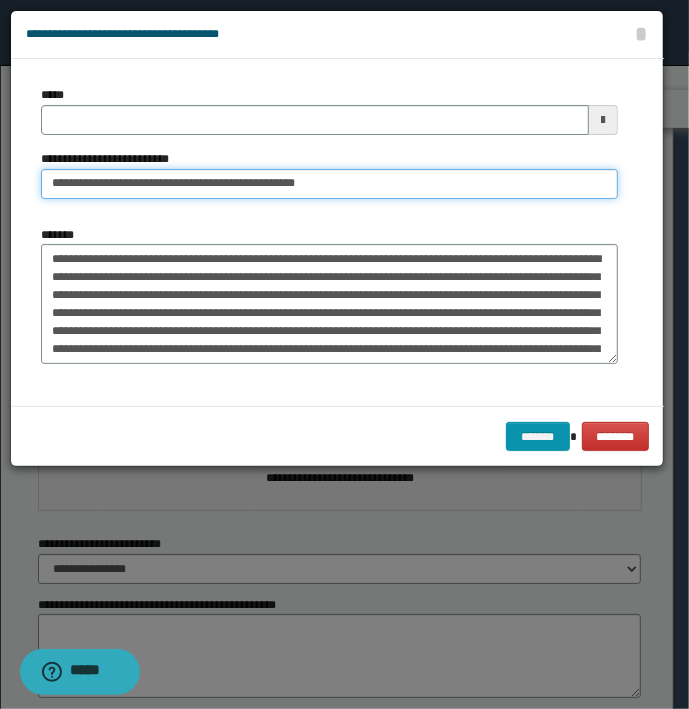 type 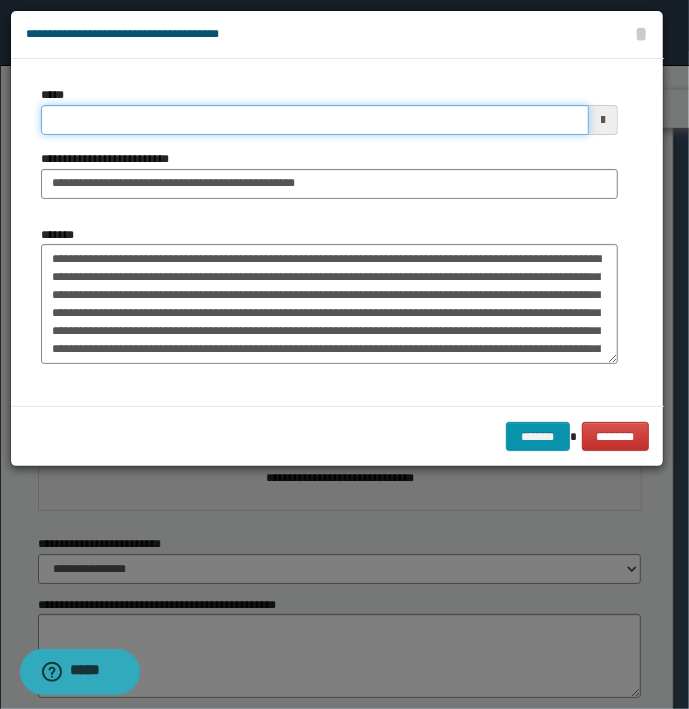click on "*****" at bounding box center (315, 120) 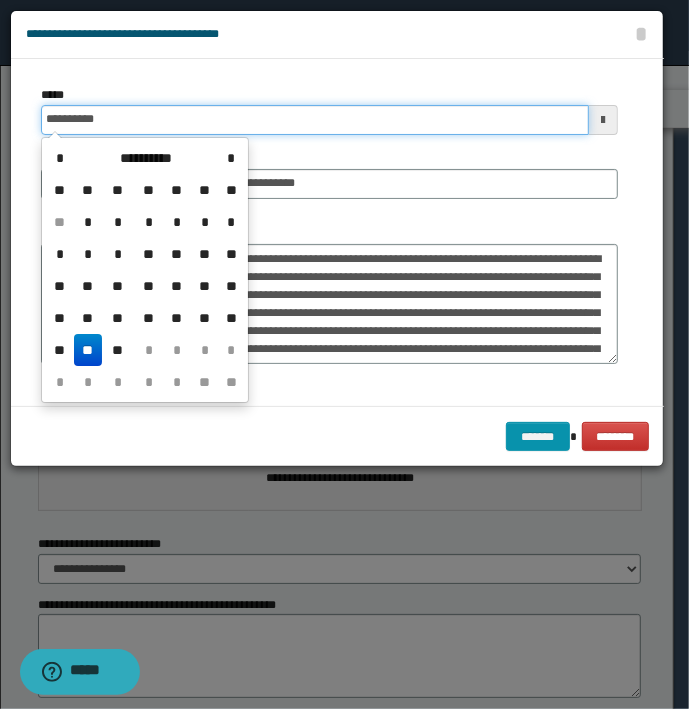 type on "**********" 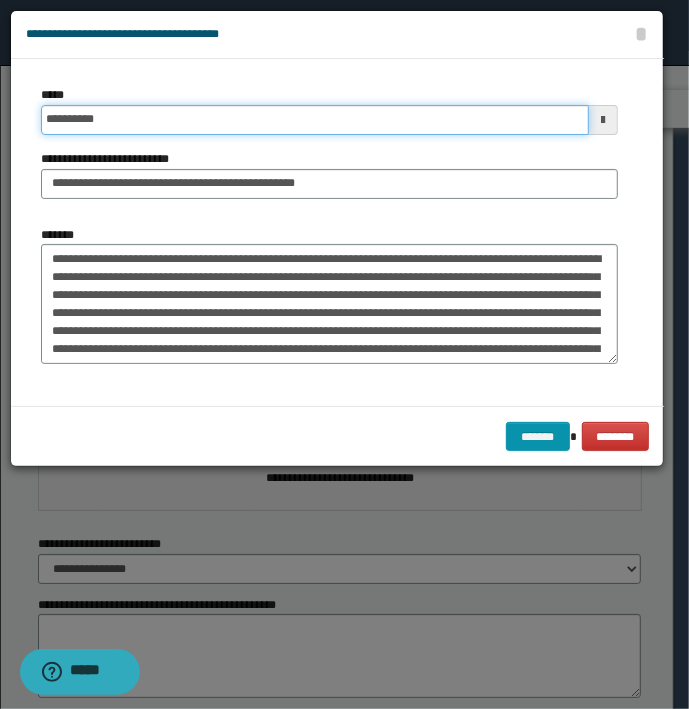 click on "*******" at bounding box center (538, 437) 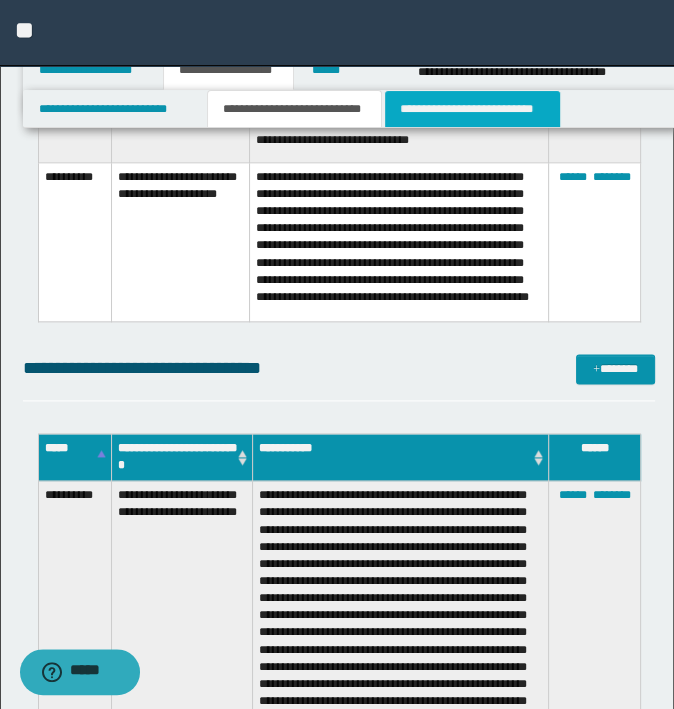 click on "**********" at bounding box center (472, 109) 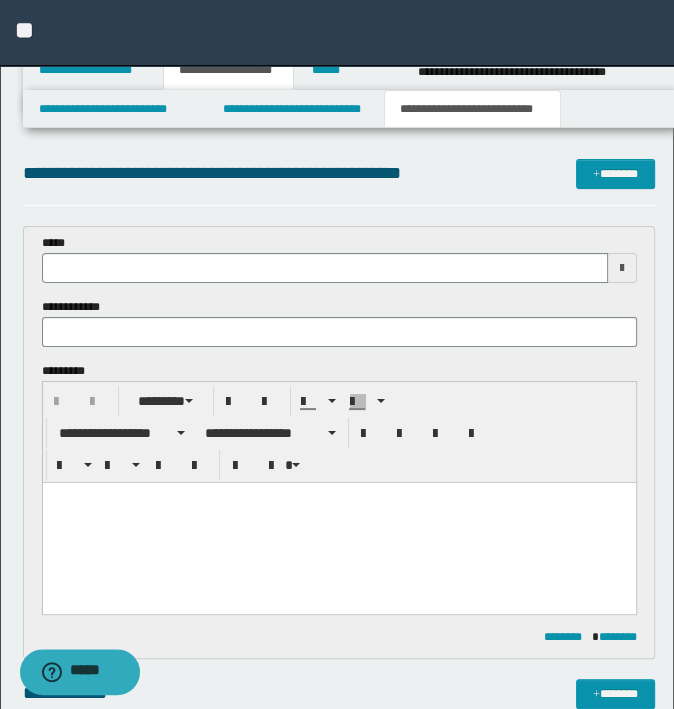 scroll, scrollTop: 0, scrollLeft: 0, axis: both 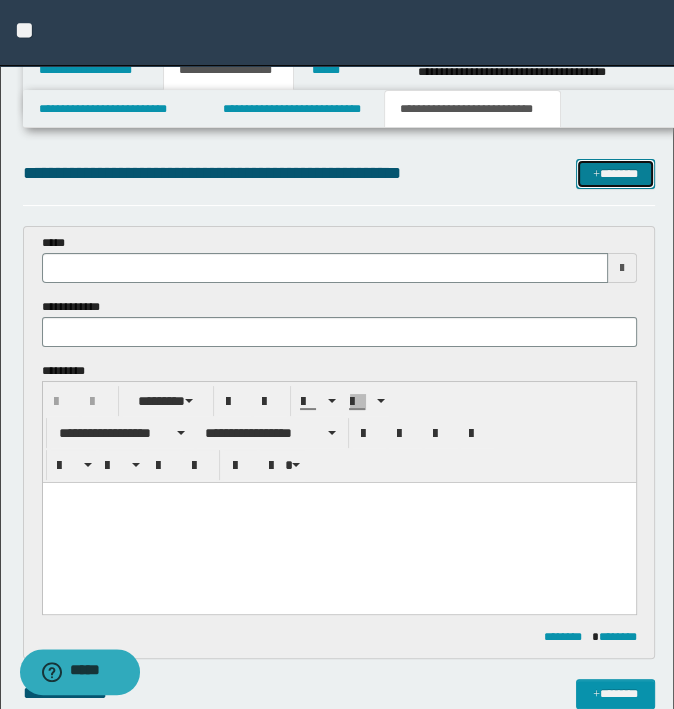 click on "*******" at bounding box center (615, 174) 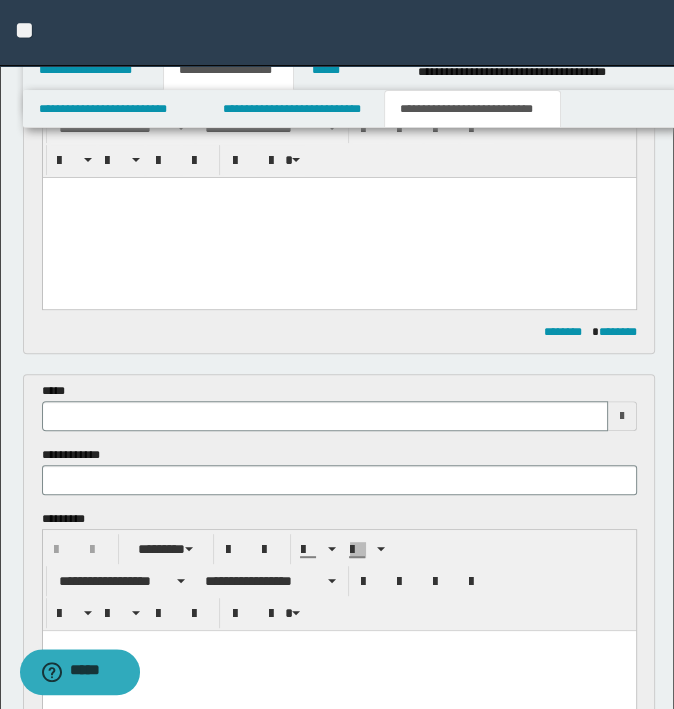 scroll, scrollTop: 0, scrollLeft: 0, axis: both 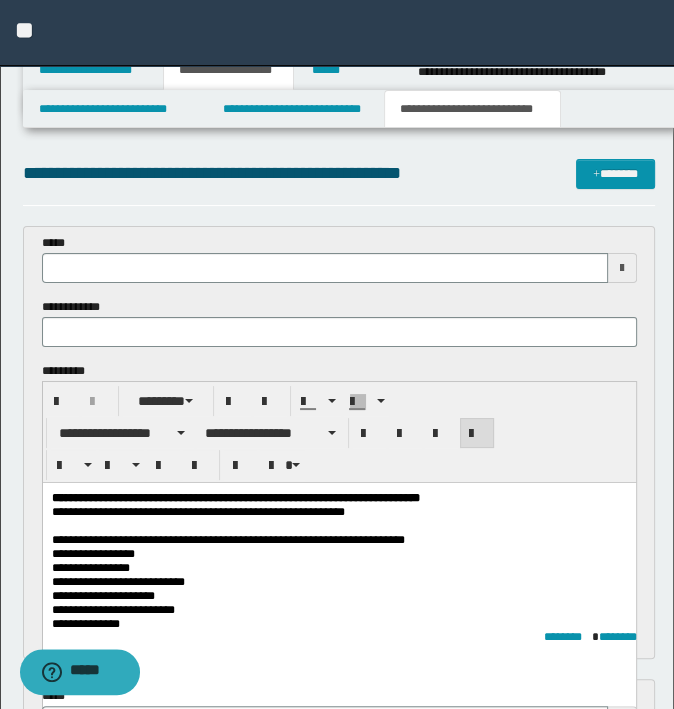 click on "**********" at bounding box center (197, 511) 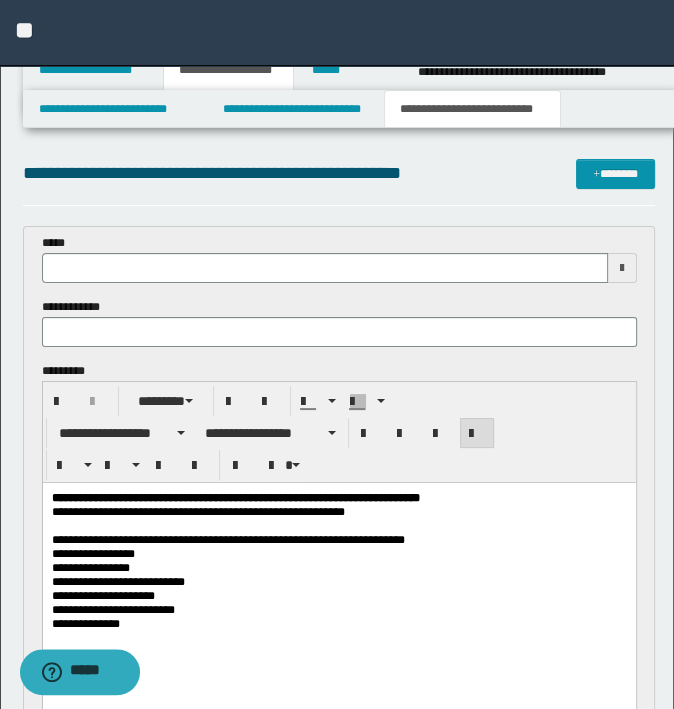 drag, startPoint x: 372, startPoint y: 518, endPoint x: -5, endPoint y: 522, distance: 377.0212 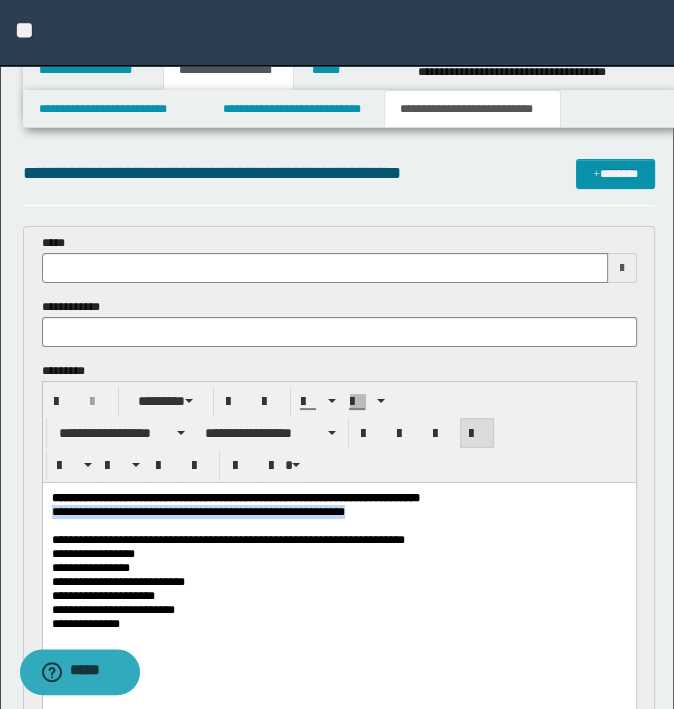 drag, startPoint x: 337, startPoint y: 513, endPoint x: -5, endPoint y: 513, distance: 342 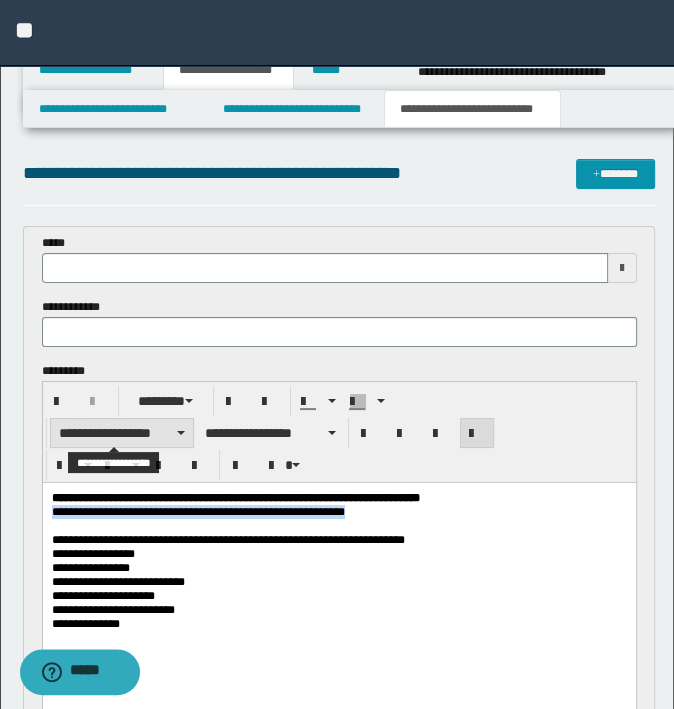 type 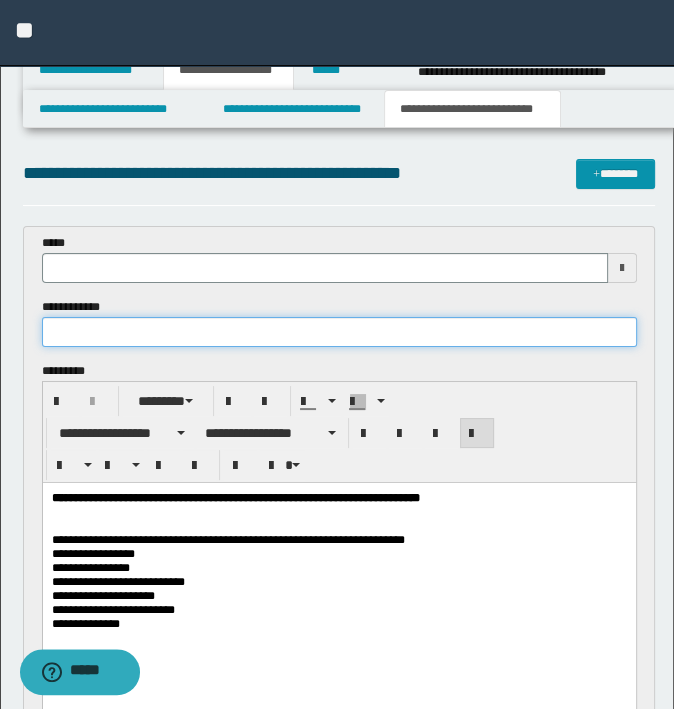 click at bounding box center (339, 332) 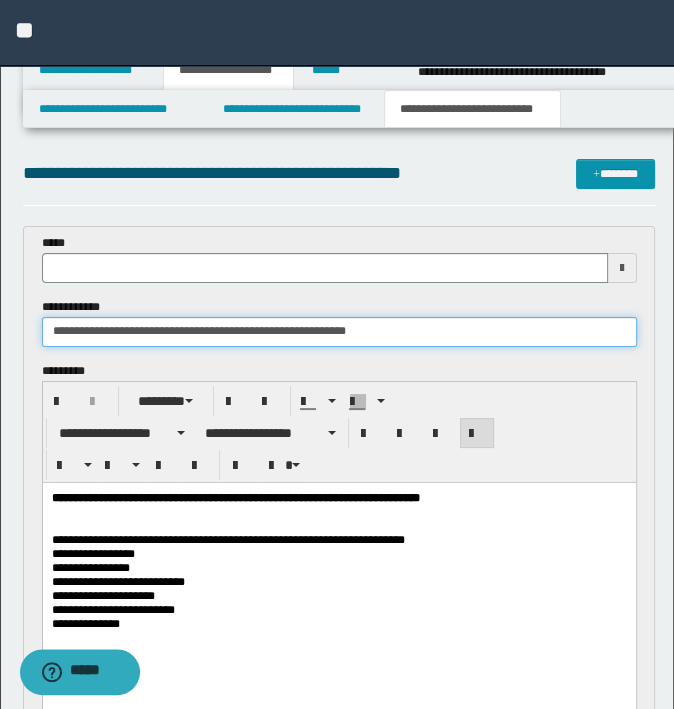 type on "**********" 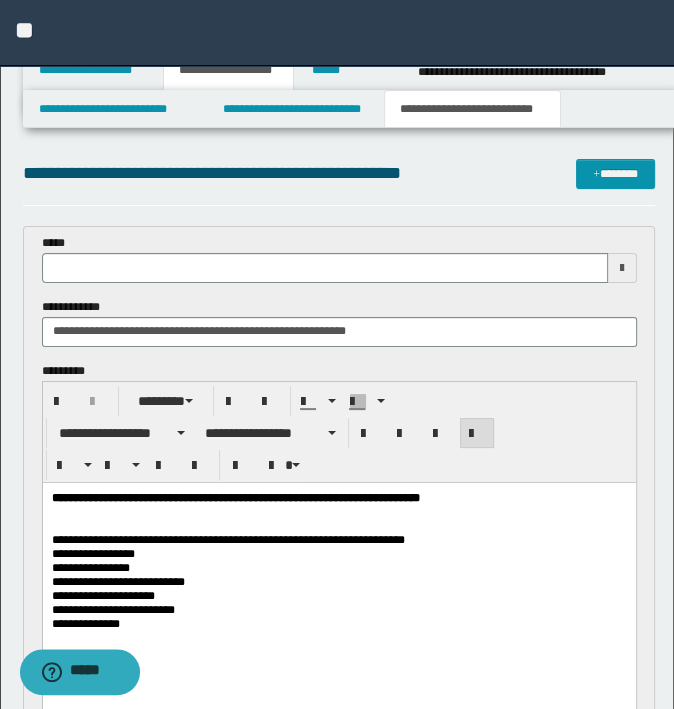 click at bounding box center [338, 525] 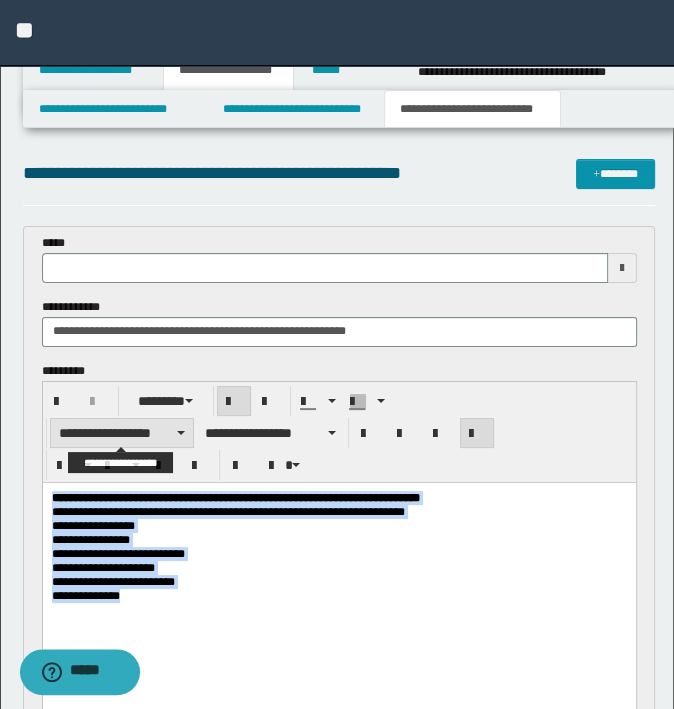 click on "**********" at bounding box center (122, 433) 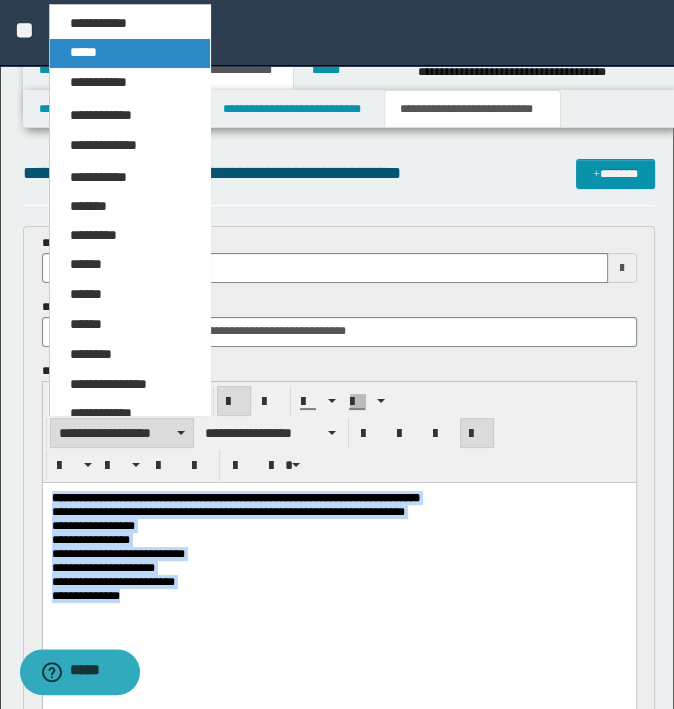 click on "*****" at bounding box center (83, 52) 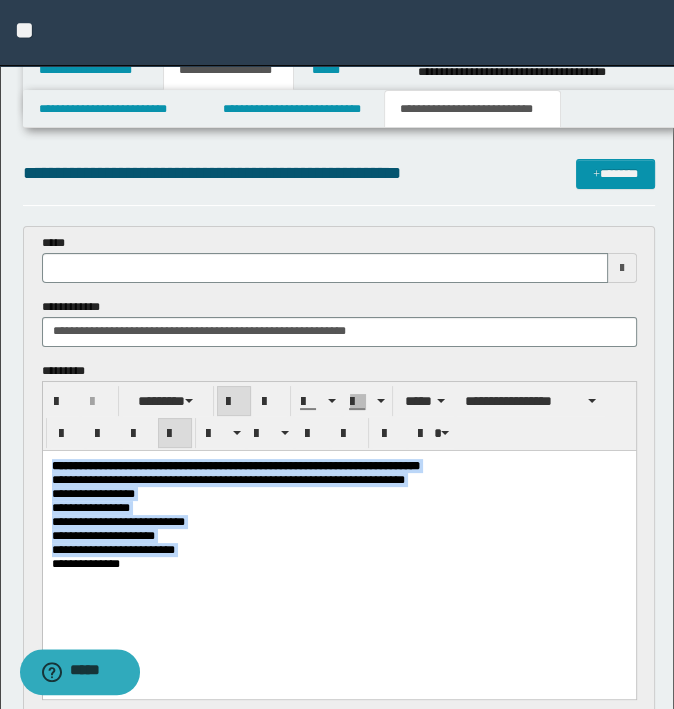 type 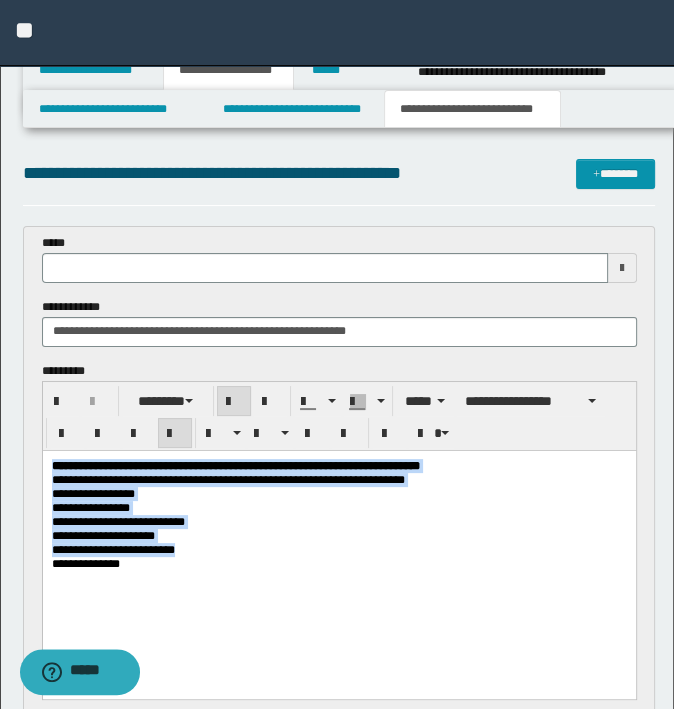 copy on "**********" 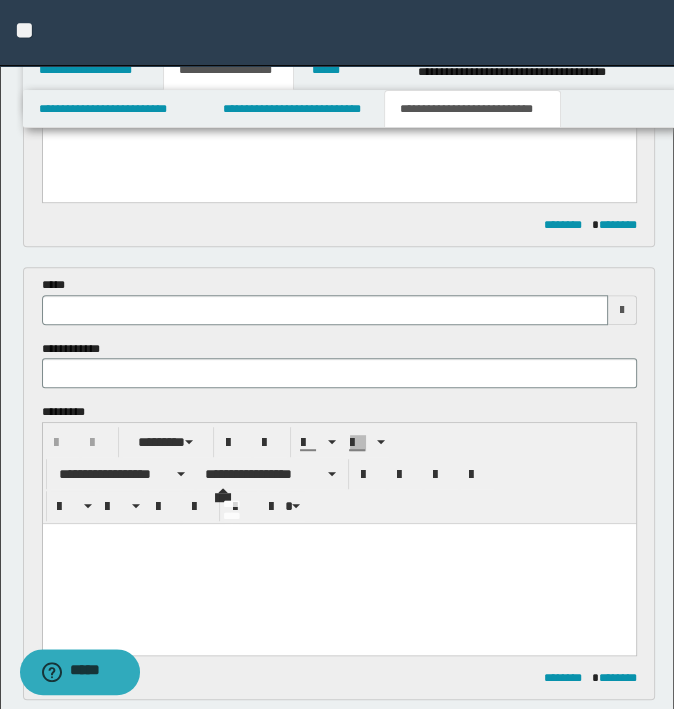 scroll, scrollTop: 500, scrollLeft: 0, axis: vertical 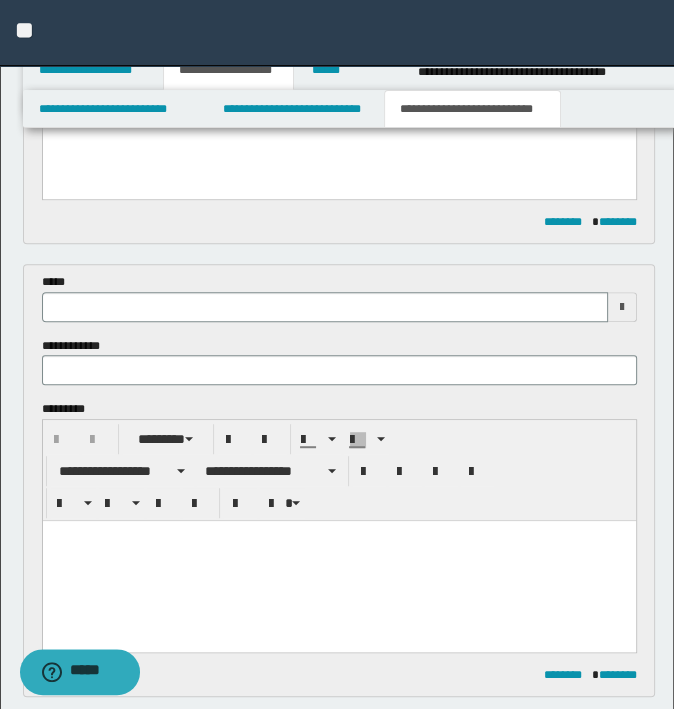 click at bounding box center [338, 536] 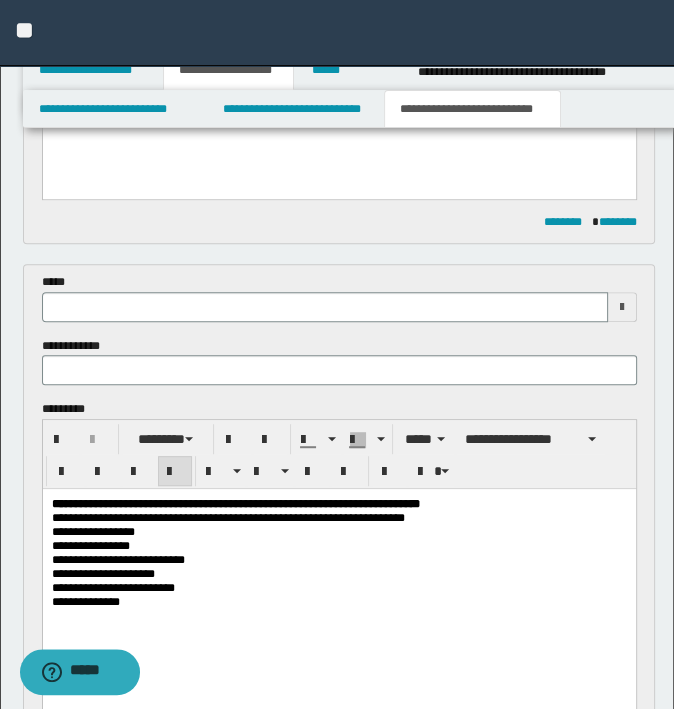 scroll, scrollTop: 0, scrollLeft: 0, axis: both 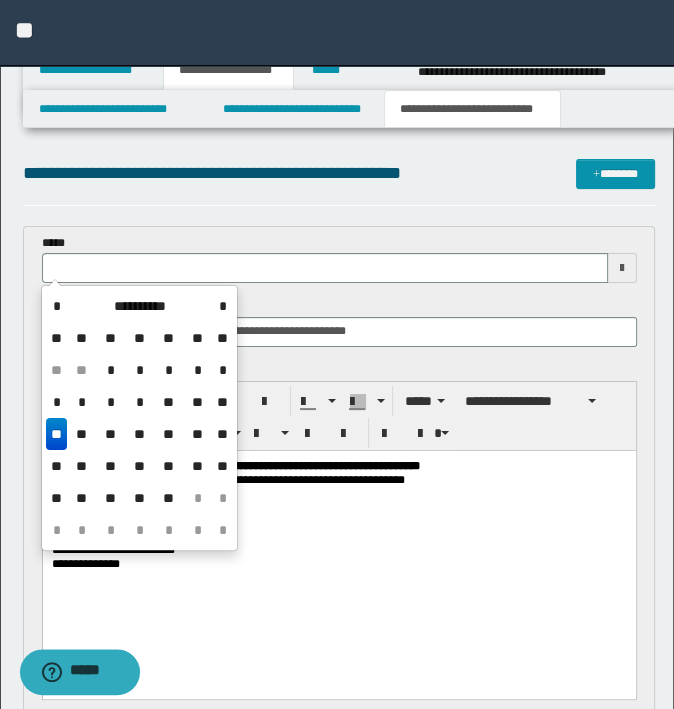 click at bounding box center [325, 268] 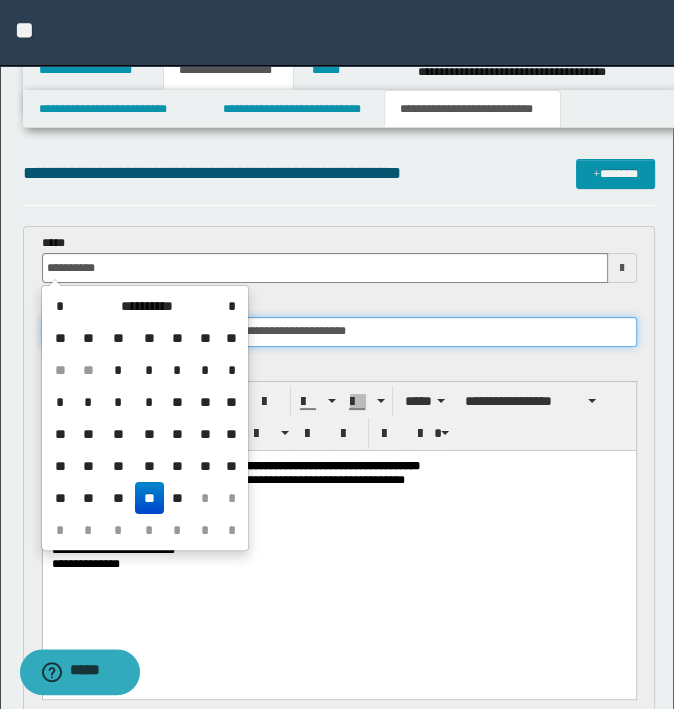 type on "**********" 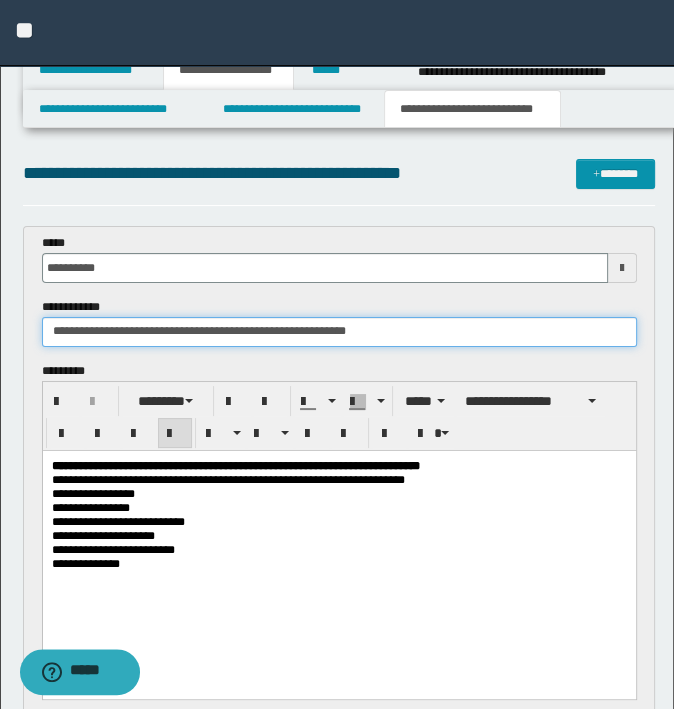 click on "**********" at bounding box center (339, 332) 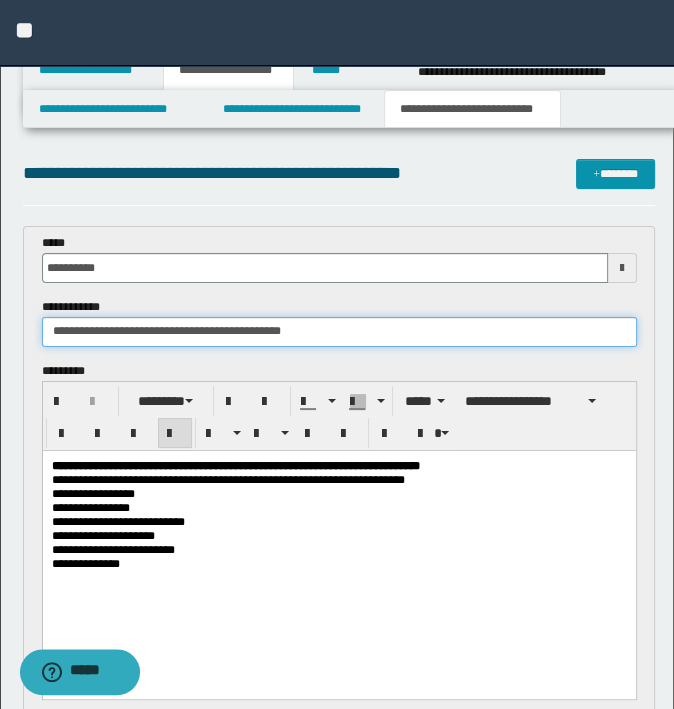 drag, startPoint x: 326, startPoint y: 329, endPoint x: 150, endPoint y: 342, distance: 176.47946 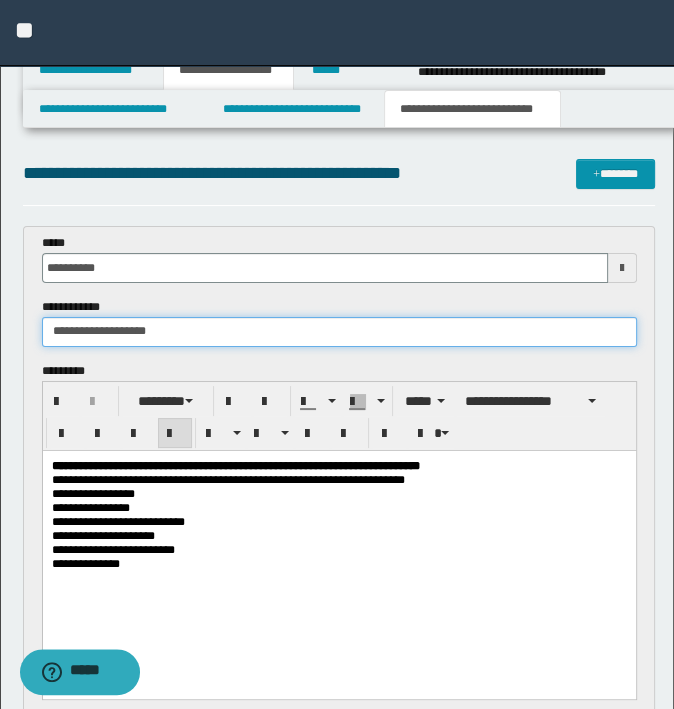 type on "**********" 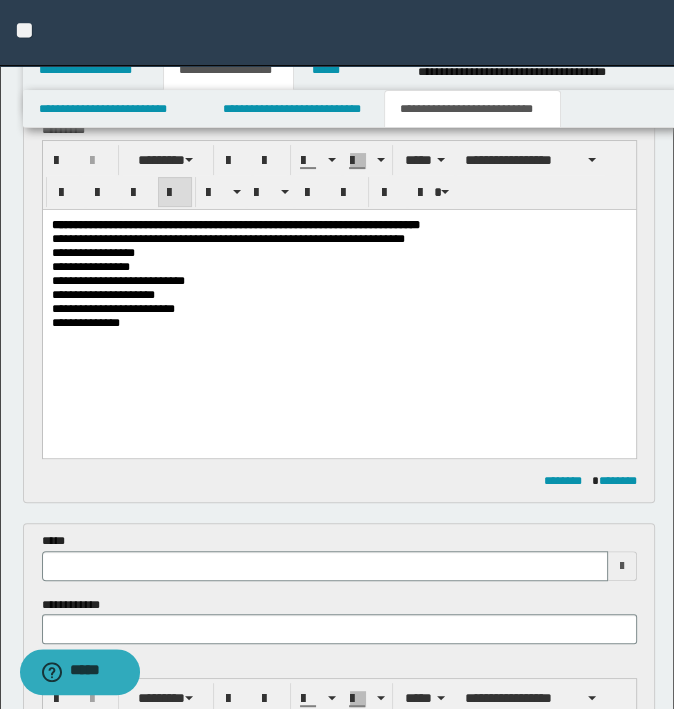 scroll, scrollTop: 500, scrollLeft: 0, axis: vertical 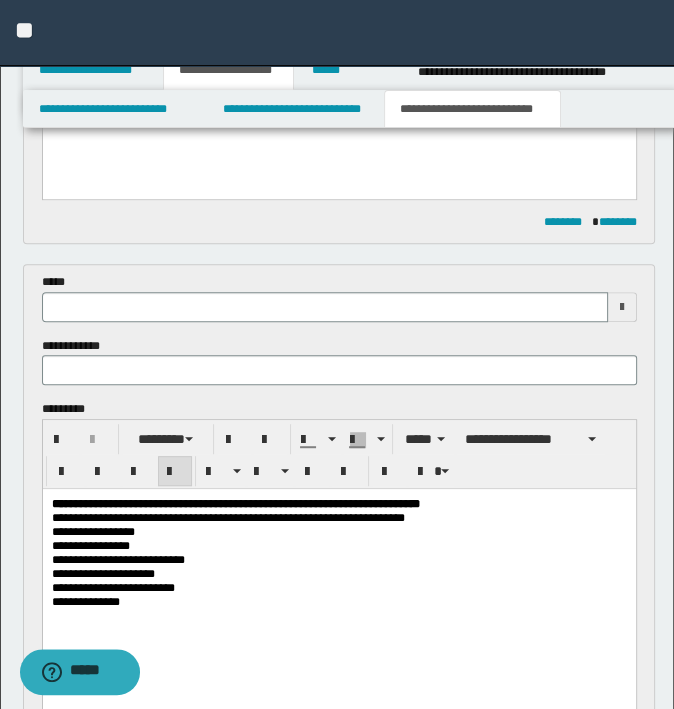 type 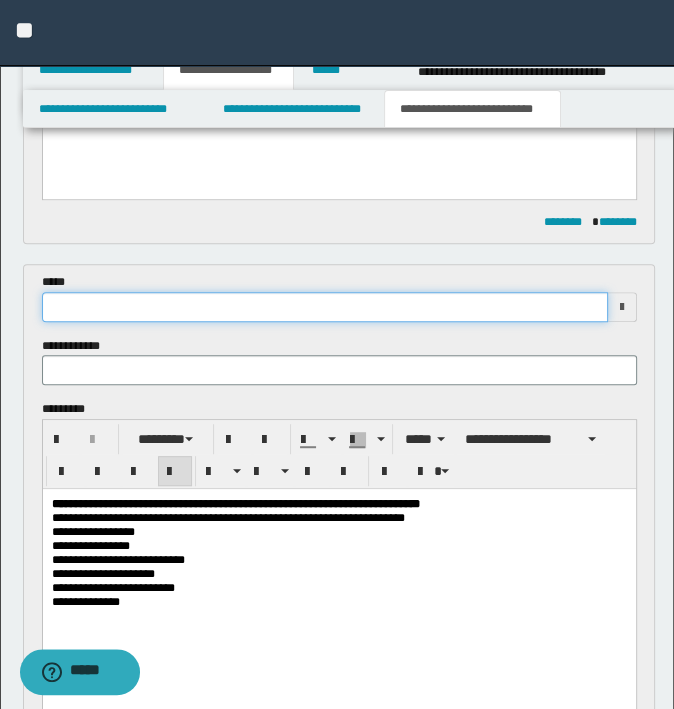 click at bounding box center (325, 307) 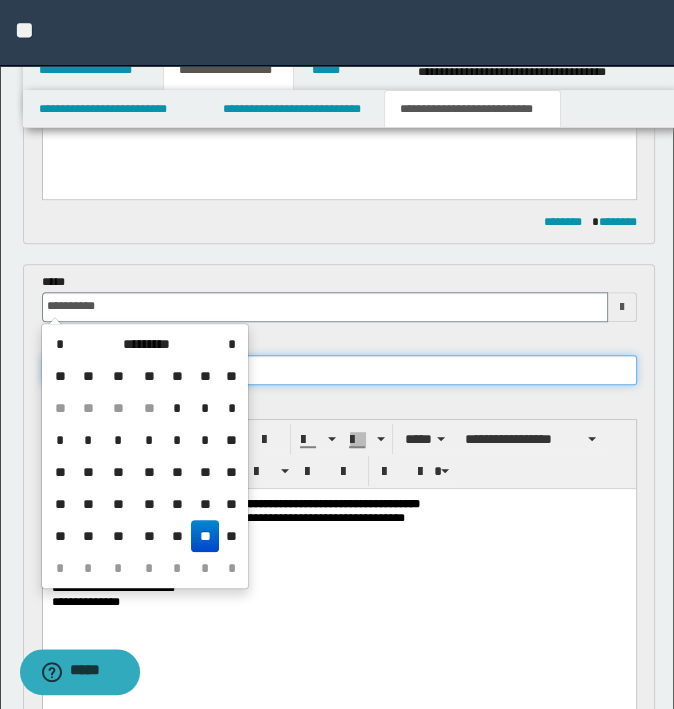 type on "**********" 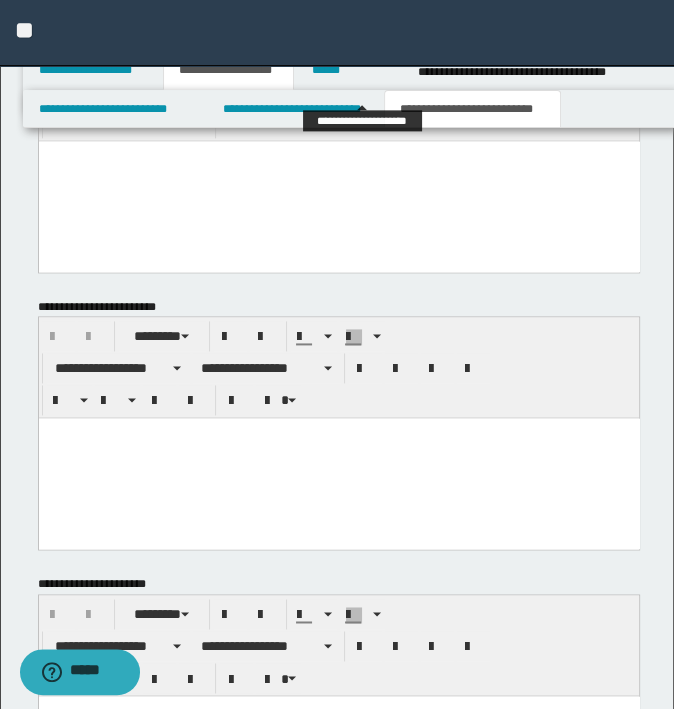 scroll, scrollTop: 1760, scrollLeft: 0, axis: vertical 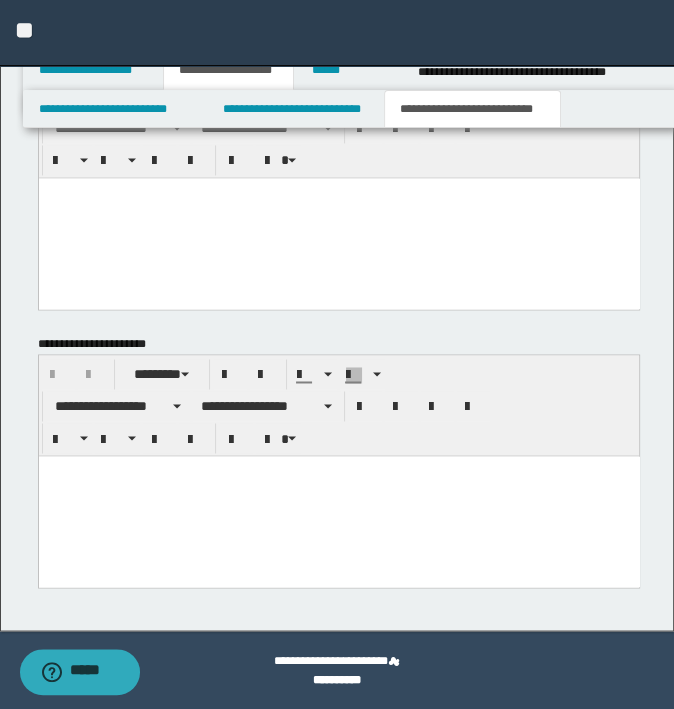 type on "**********" 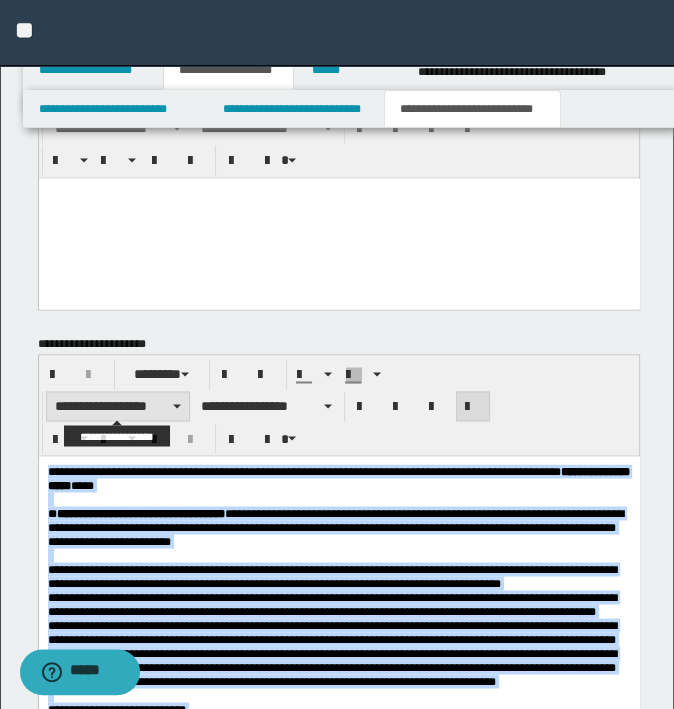 click on "**********" at bounding box center [118, 406] 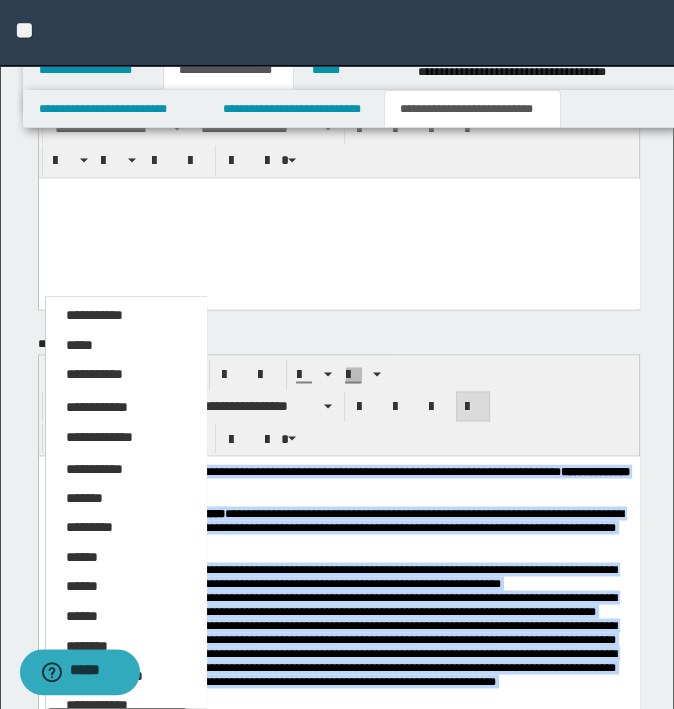 click on "*****" at bounding box center [126, 346] 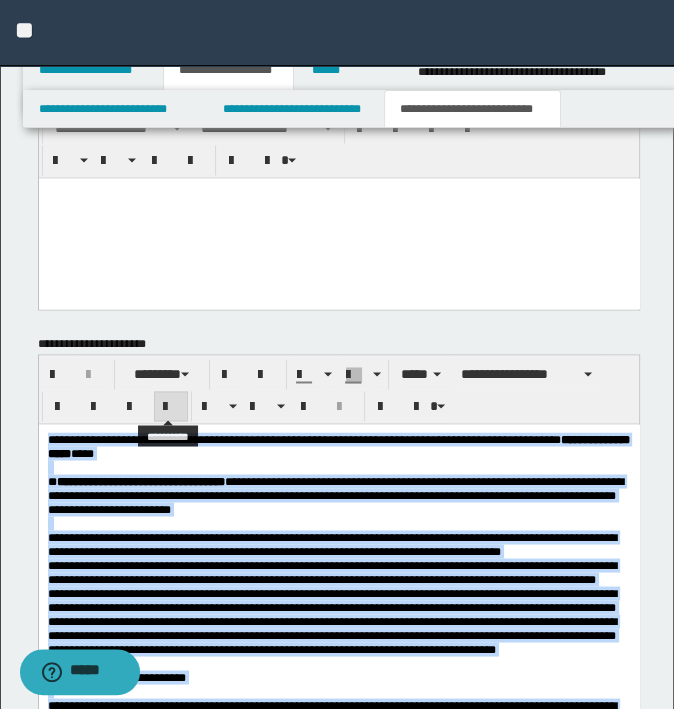 click at bounding box center [171, 407] 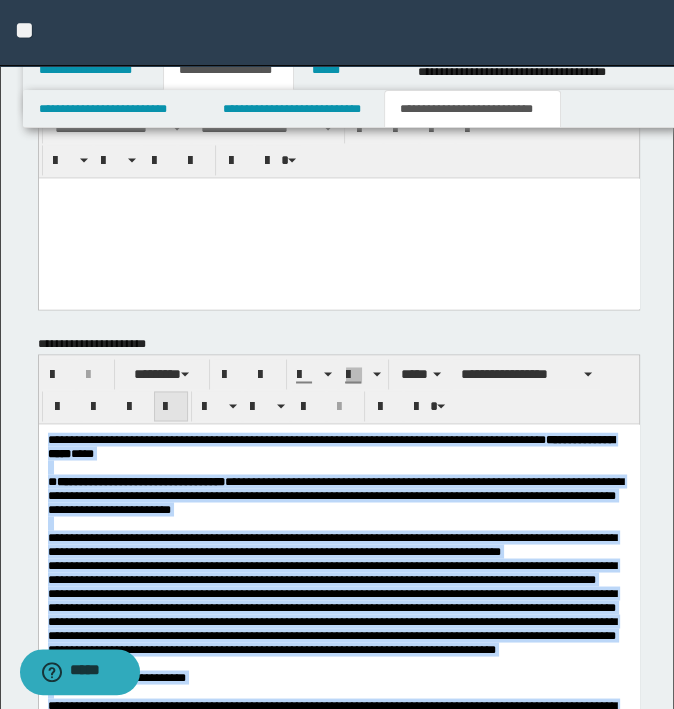 click at bounding box center (171, 407) 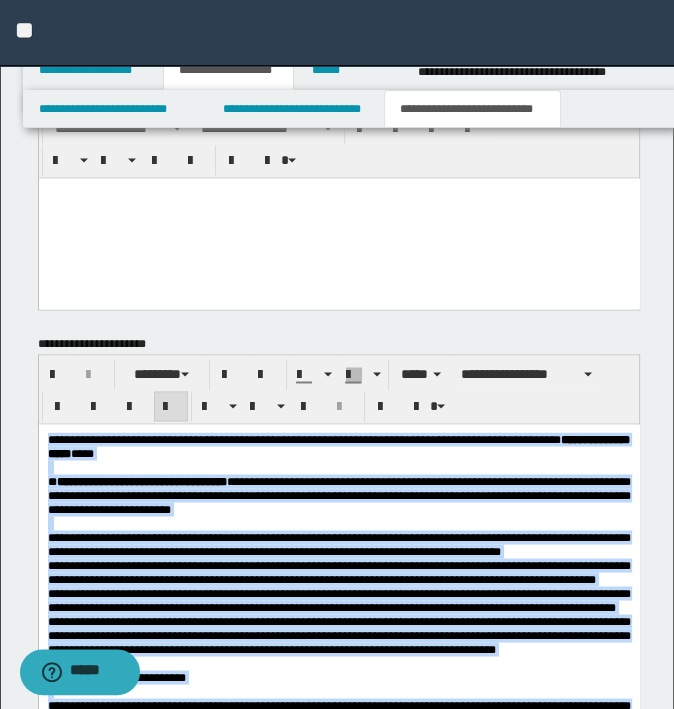 click on "**********" at bounding box center [338, 544] 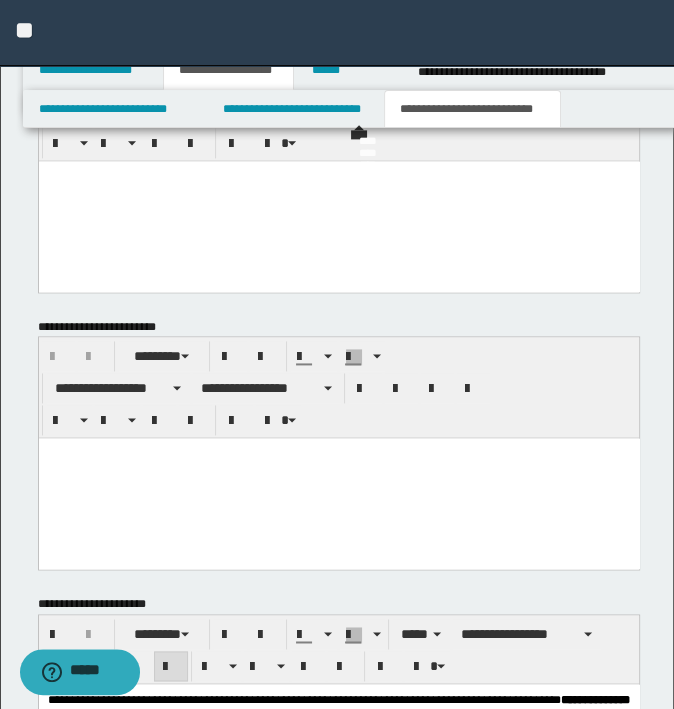 scroll, scrollTop: 1060, scrollLeft: 0, axis: vertical 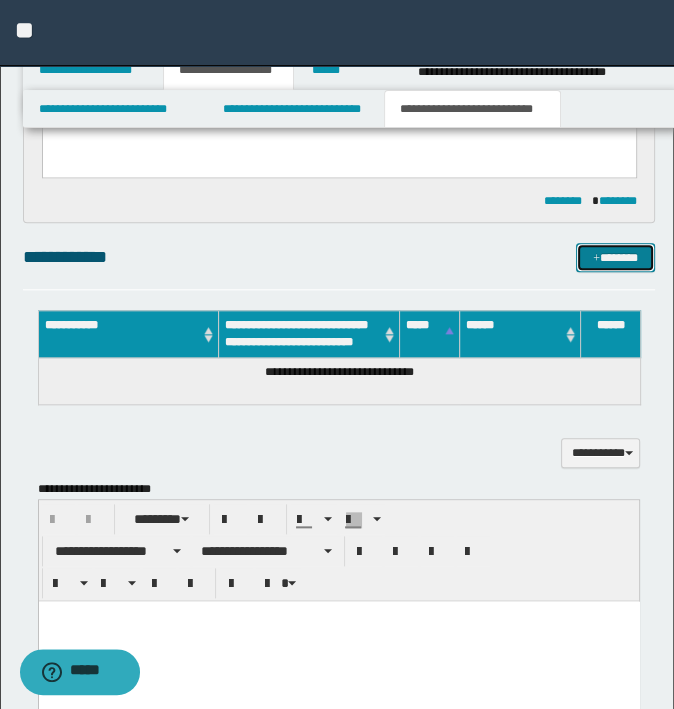 click on "*******" at bounding box center [615, 258] 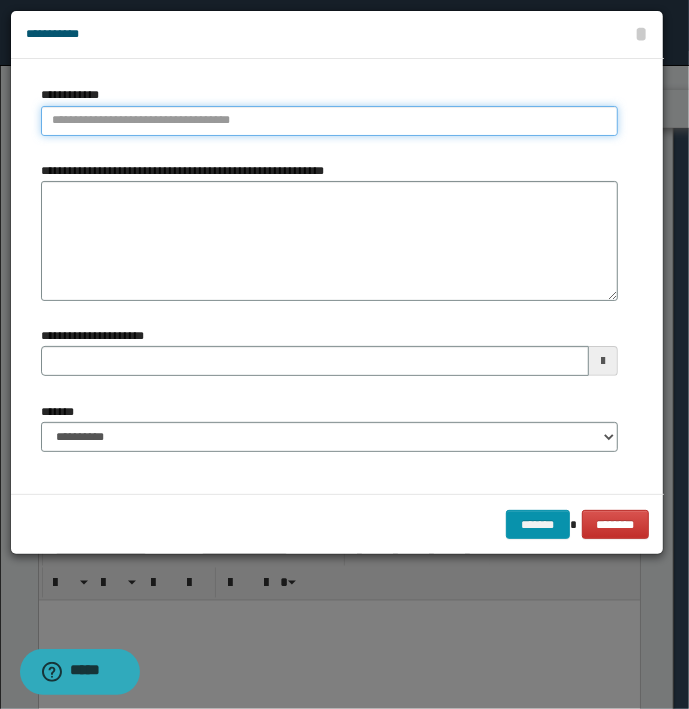 click on "**********" at bounding box center [329, 121] 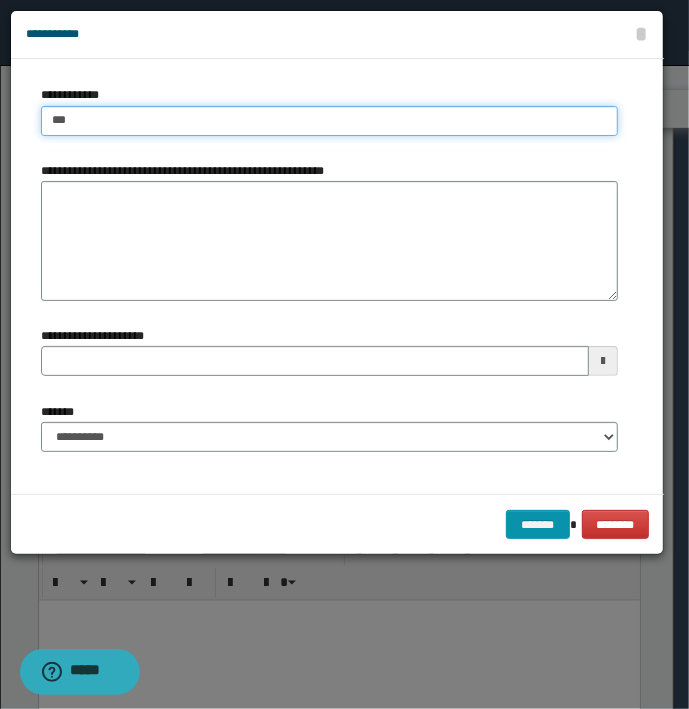 type on "****" 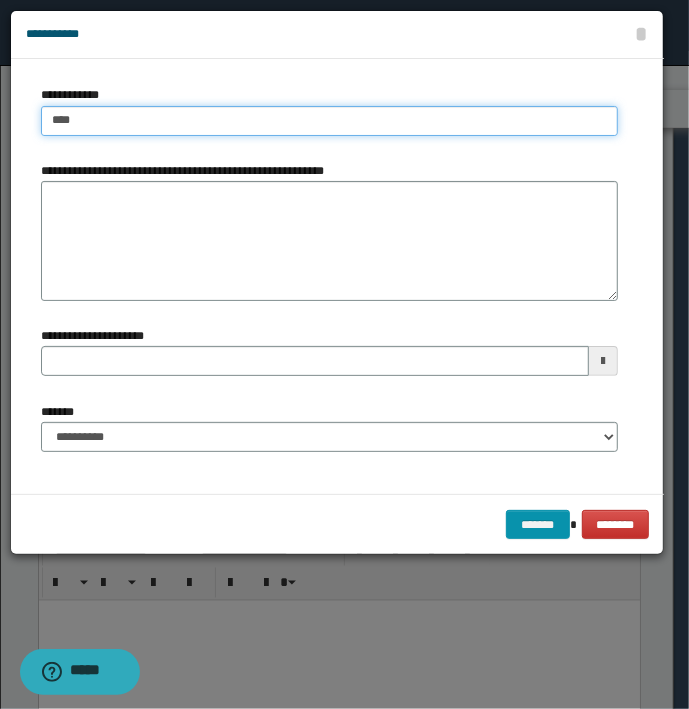 type on "****" 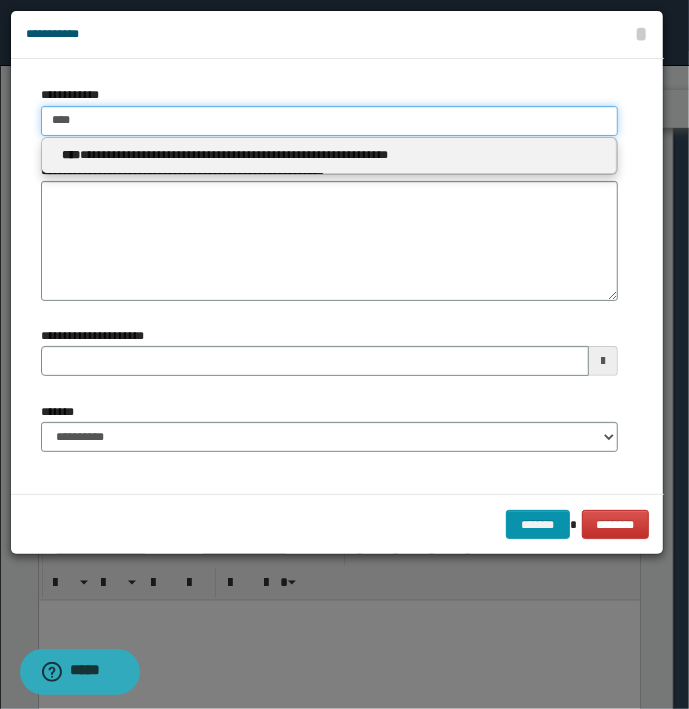 type 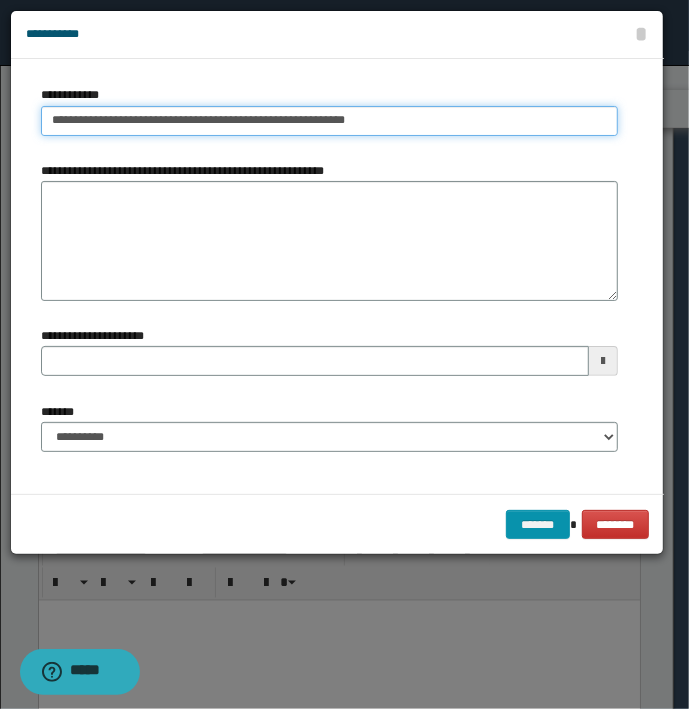 type on "**********" 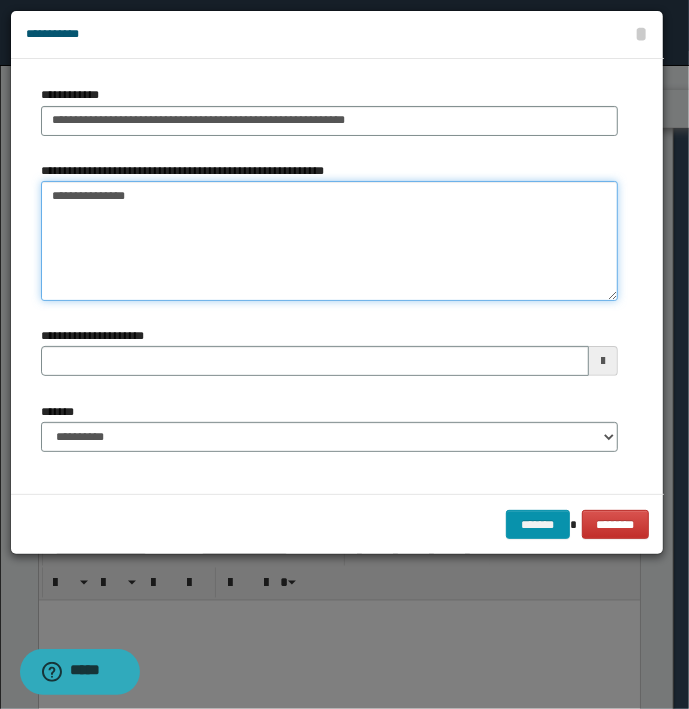 type on "**********" 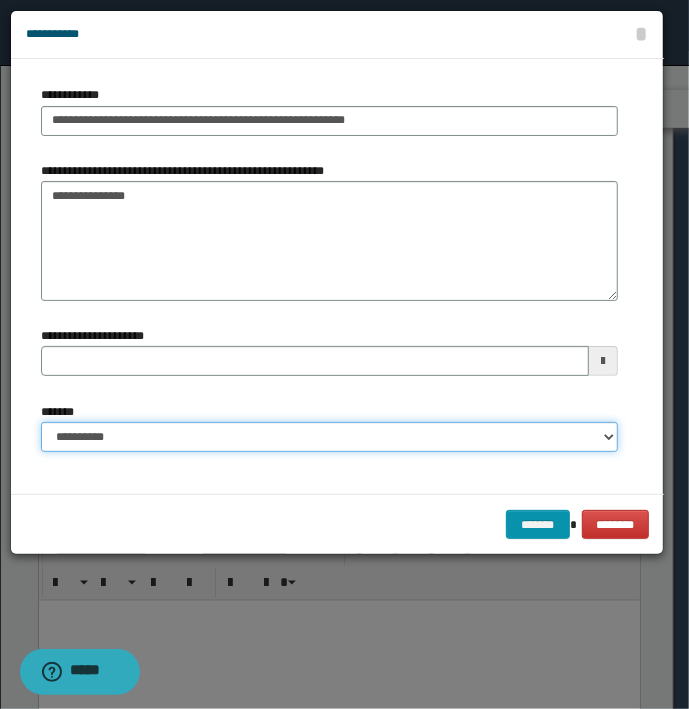 click on "**********" at bounding box center (329, 437) 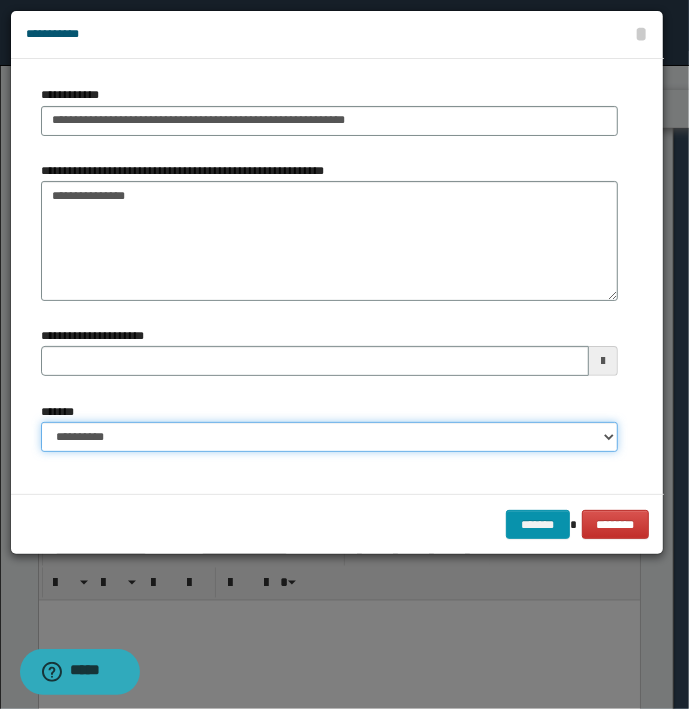 click on "**********" at bounding box center [329, 437] 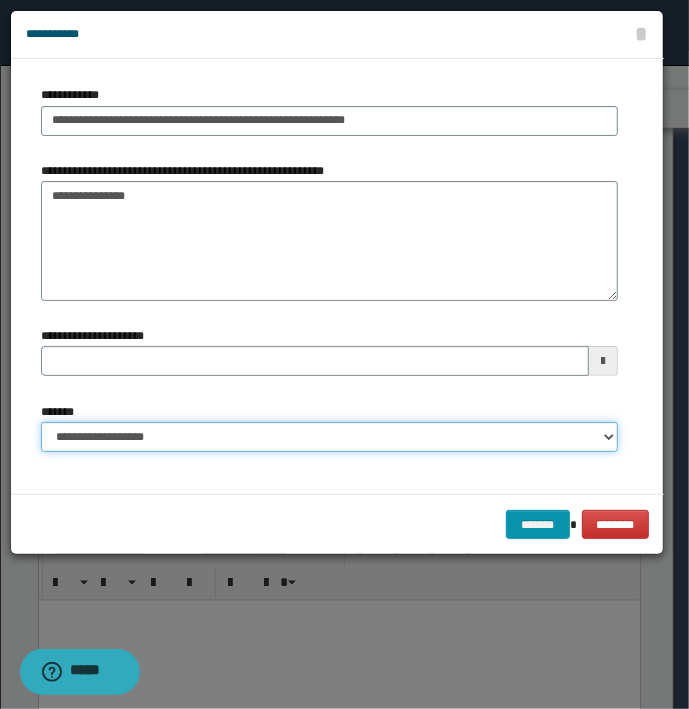 click on "**********" at bounding box center [329, 437] 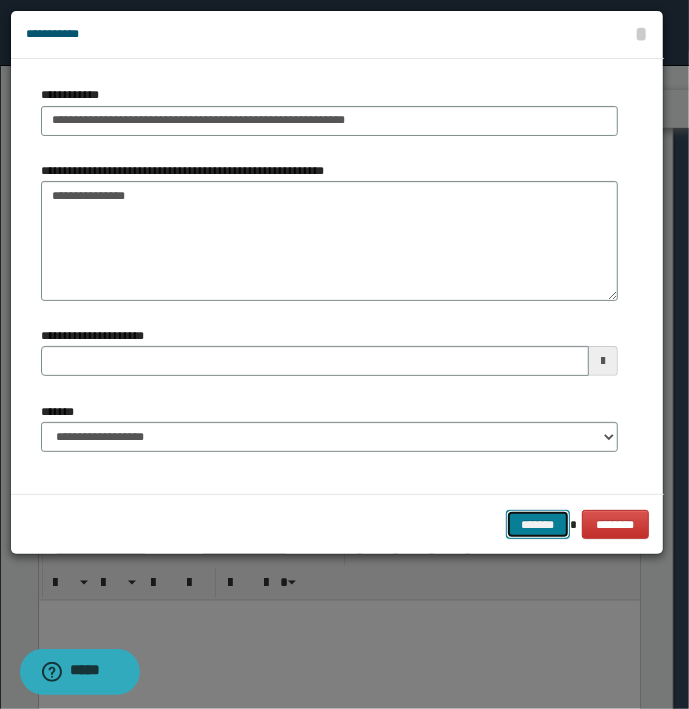 click on "*******" at bounding box center (538, 525) 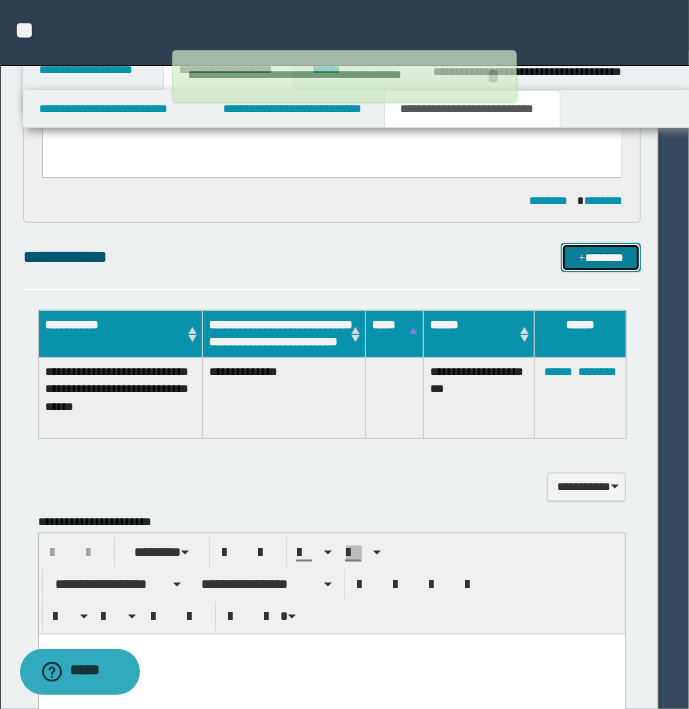 type 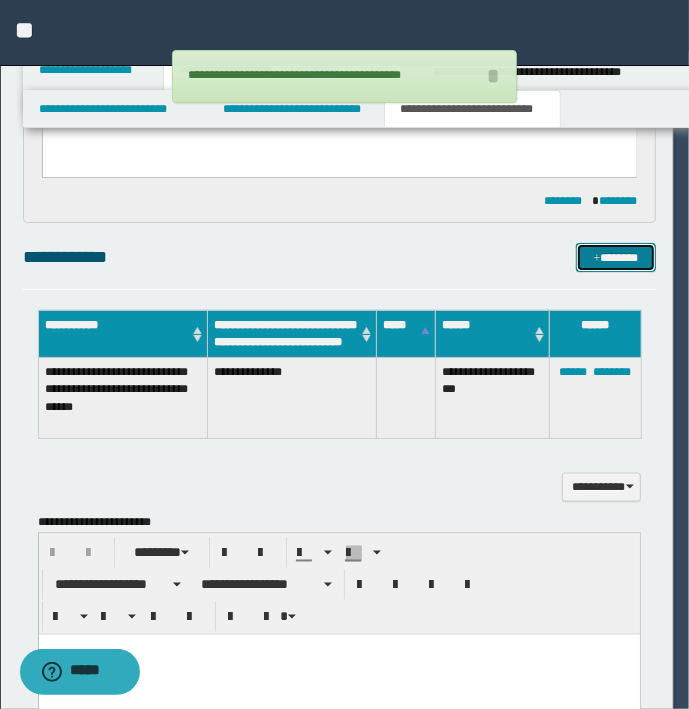 type 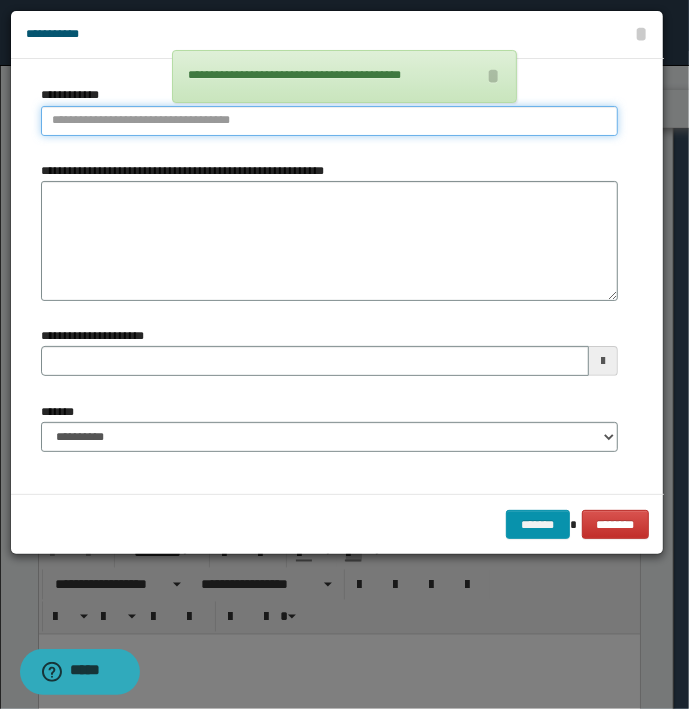 type on "**********" 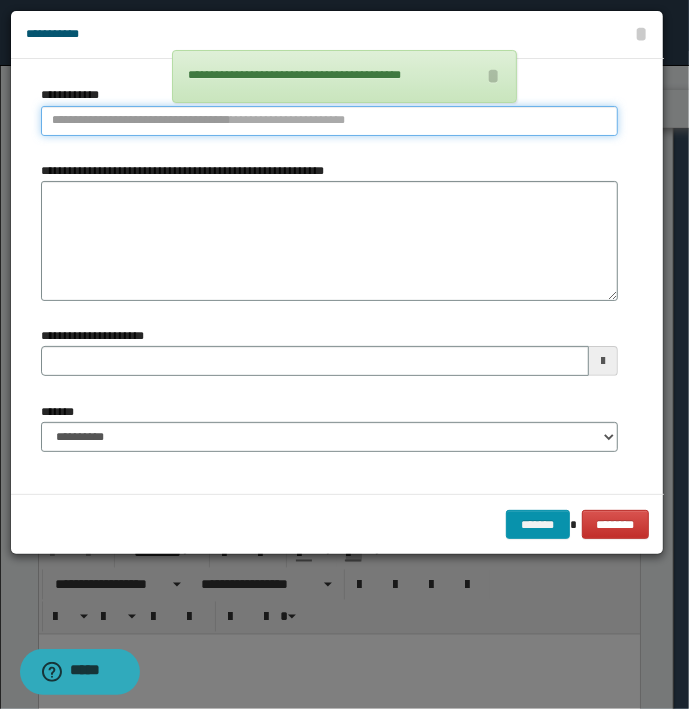 click on "**********" at bounding box center [329, 121] 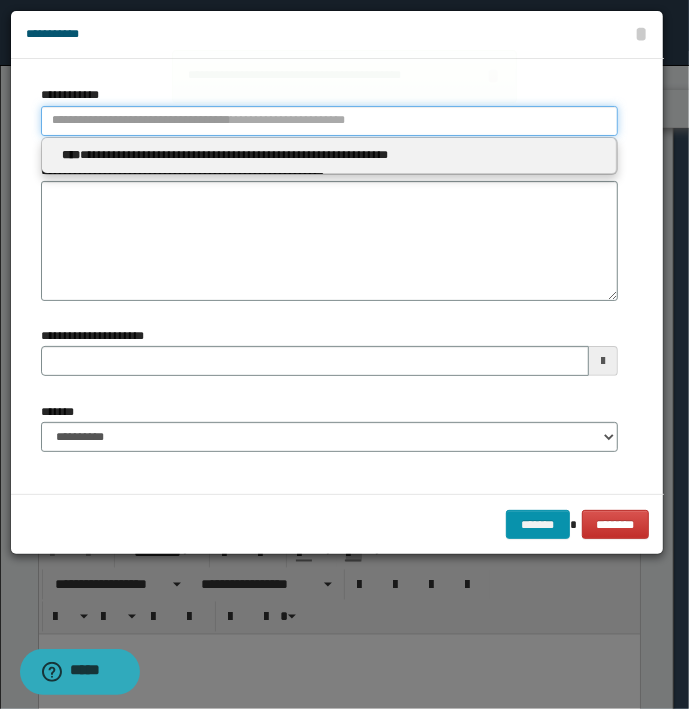 type 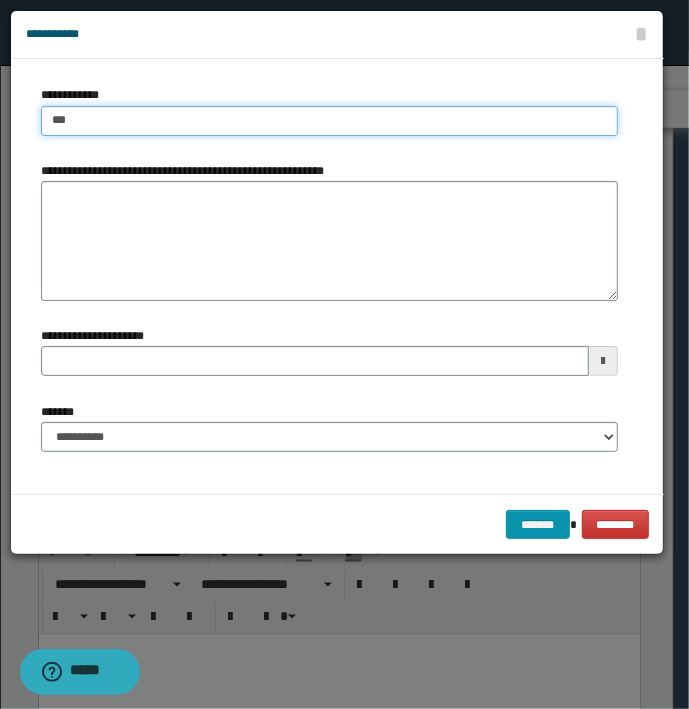 type on "****" 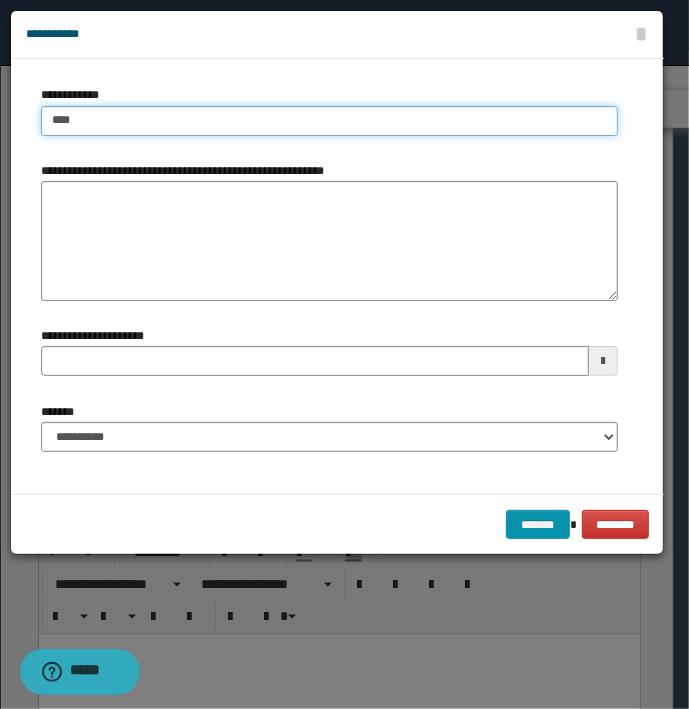 type on "****" 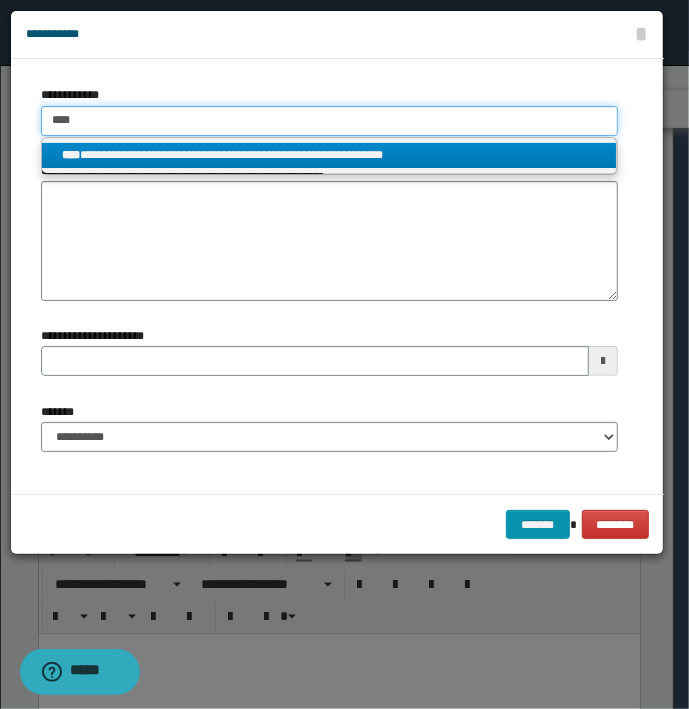 type on "****" 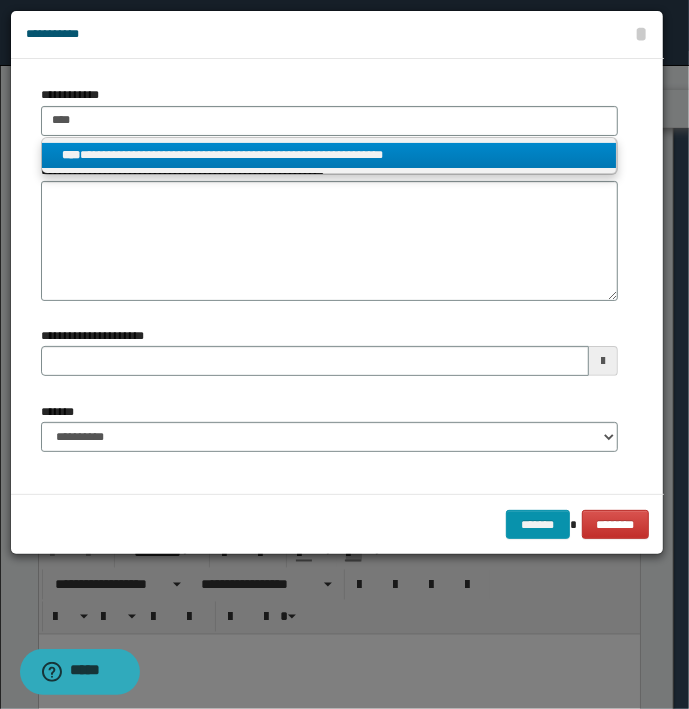 click on "**********" at bounding box center [329, 155] 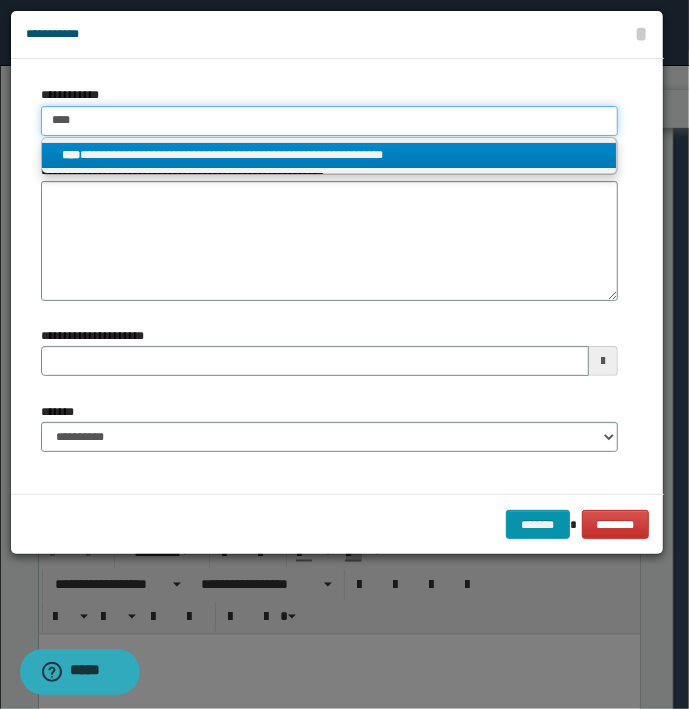 type 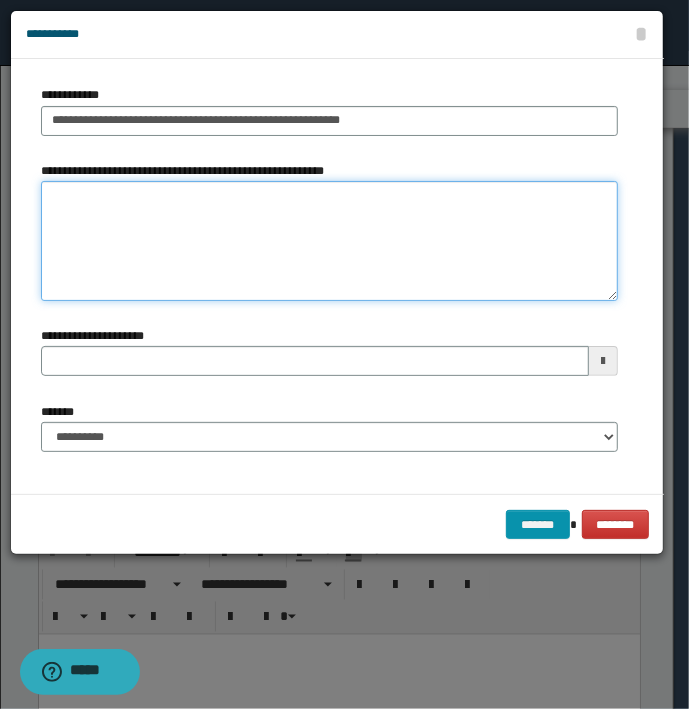 click on "**********" at bounding box center (329, 241) 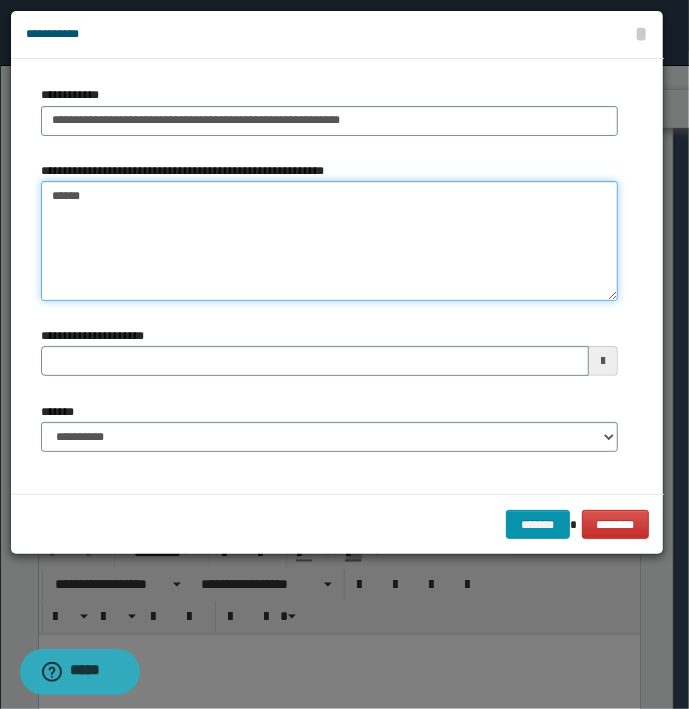 type on "******" 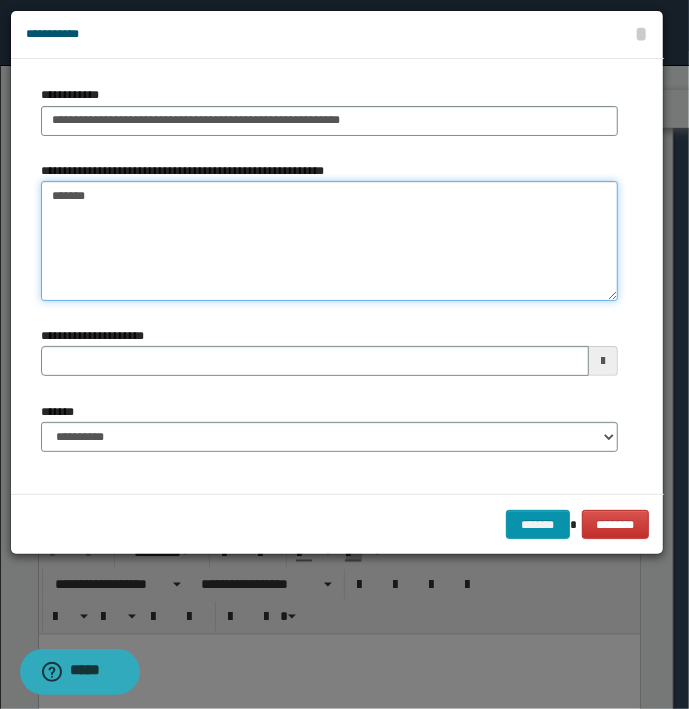 type 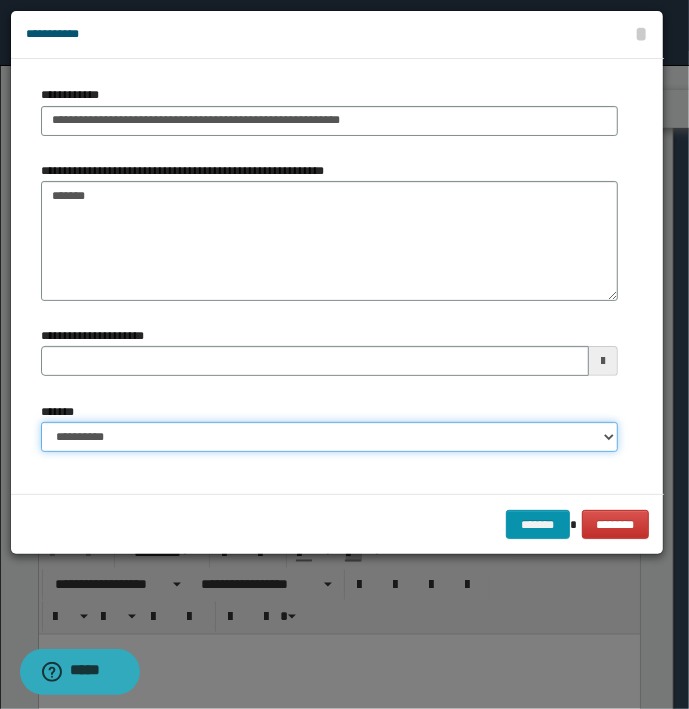 drag, startPoint x: 216, startPoint y: 439, endPoint x: 199, endPoint y: 451, distance: 20.808653 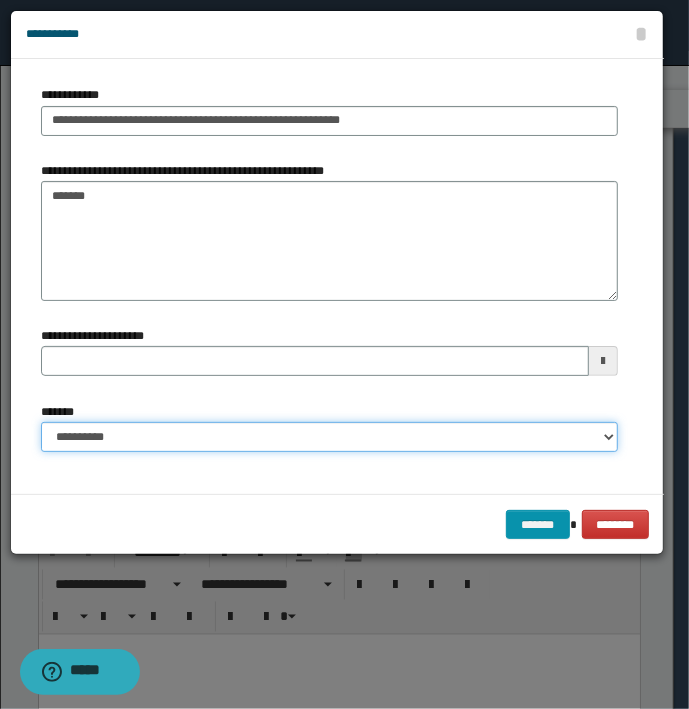 select on "*" 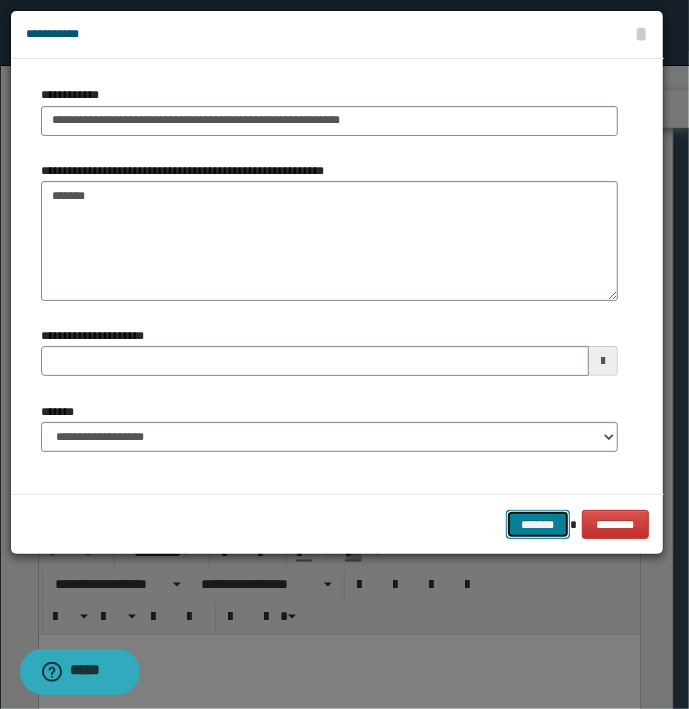 click on "*******" at bounding box center [538, 525] 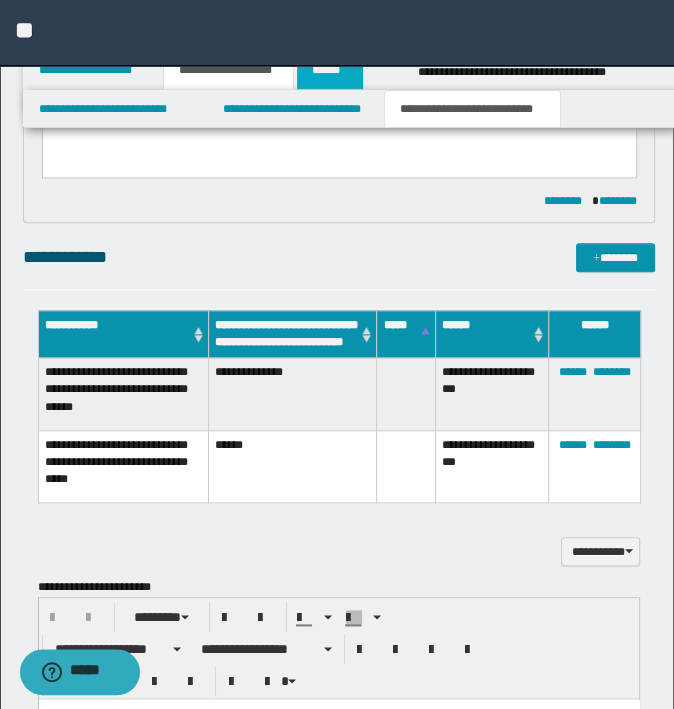 click on "******" at bounding box center [330, 70] 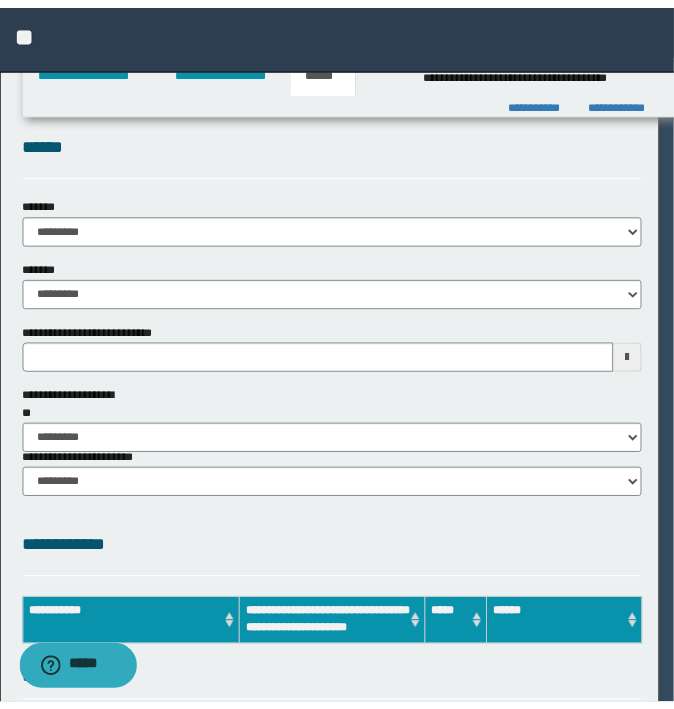 scroll, scrollTop: 0, scrollLeft: 0, axis: both 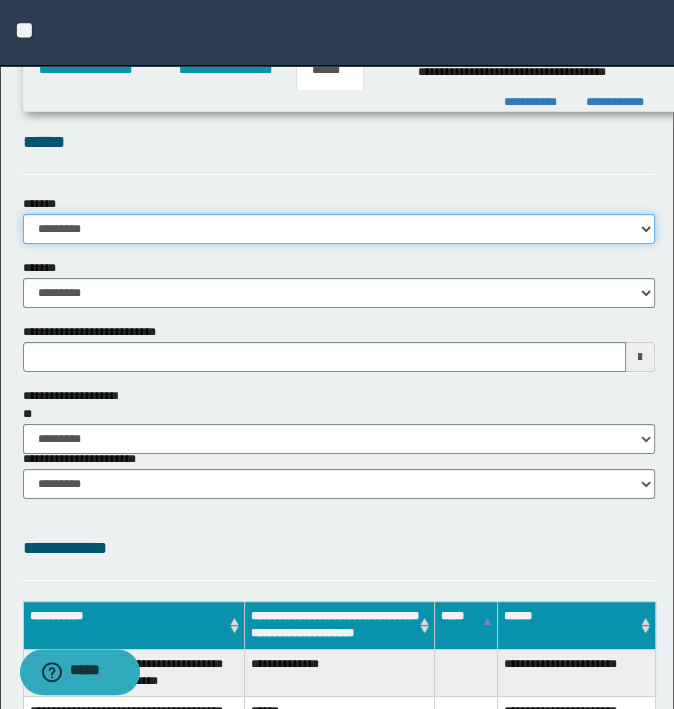click on "**********" at bounding box center (339, 229) 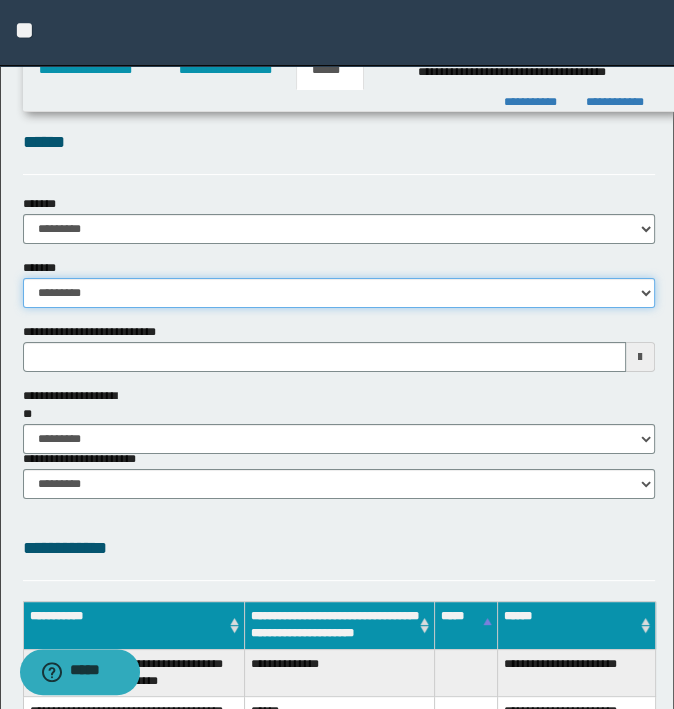 click on "**********" at bounding box center (339, 293) 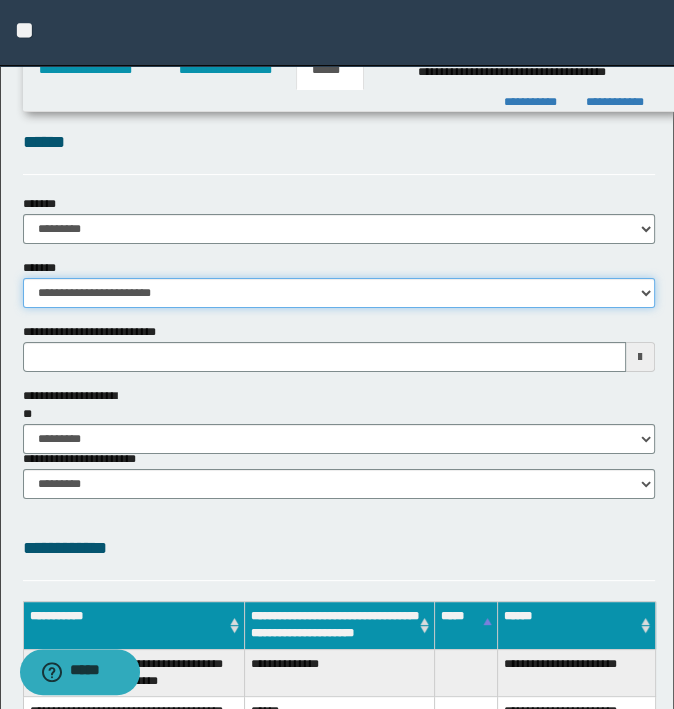 click on "**********" at bounding box center [339, 293] 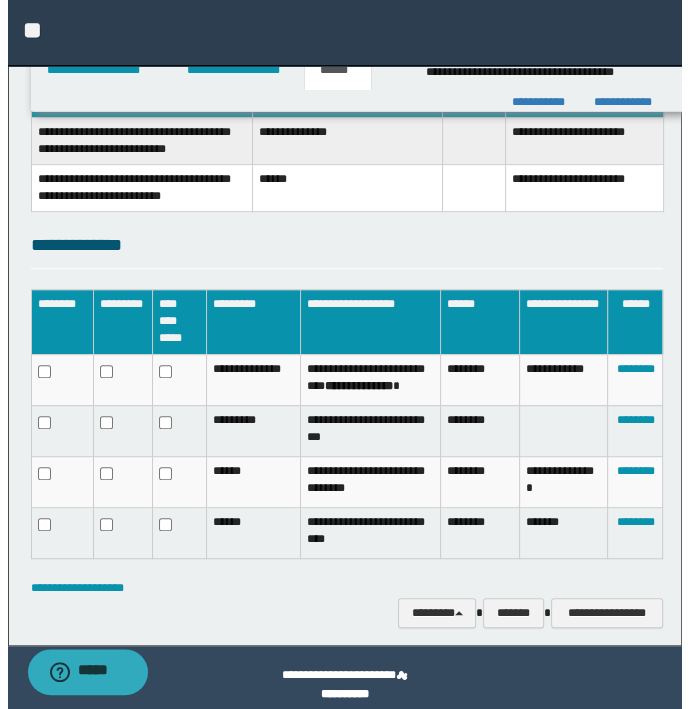 scroll, scrollTop: 546, scrollLeft: 0, axis: vertical 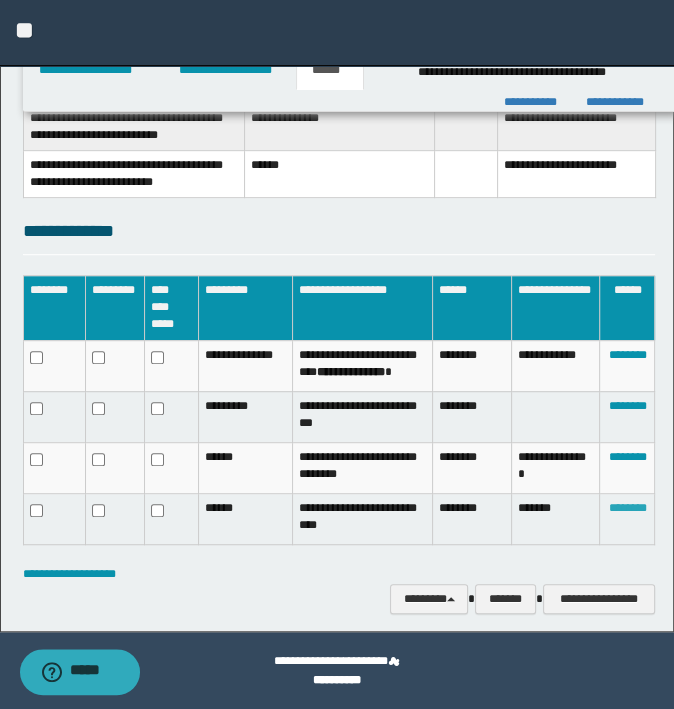 click on "********" at bounding box center (627, 508) 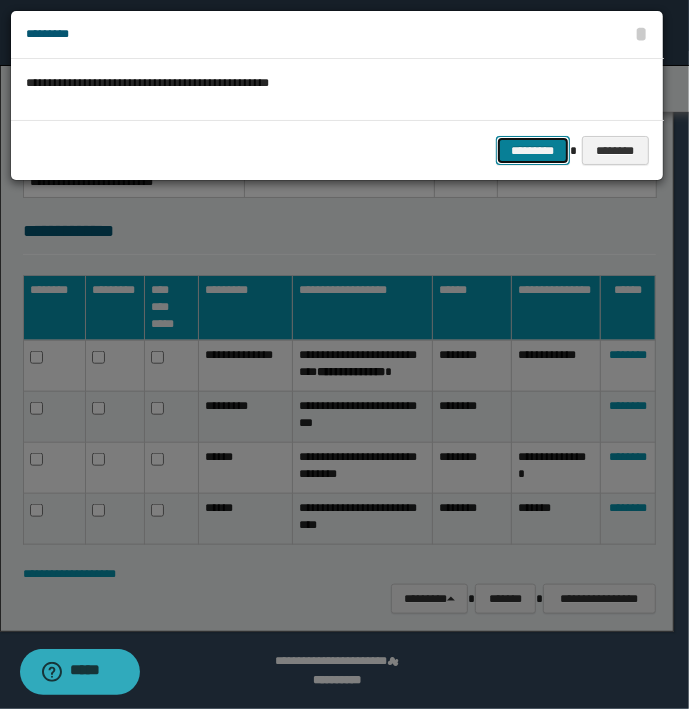 click on "*********" at bounding box center [533, 151] 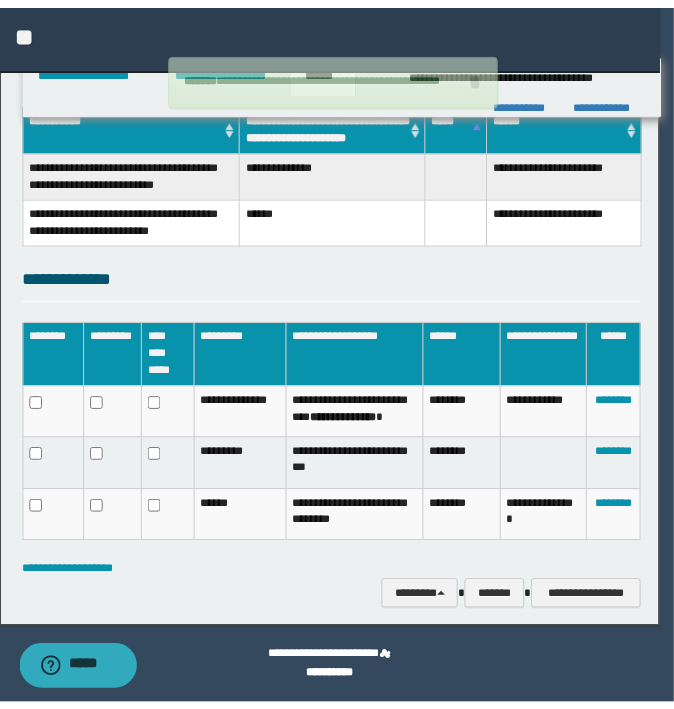 scroll, scrollTop: 482, scrollLeft: 0, axis: vertical 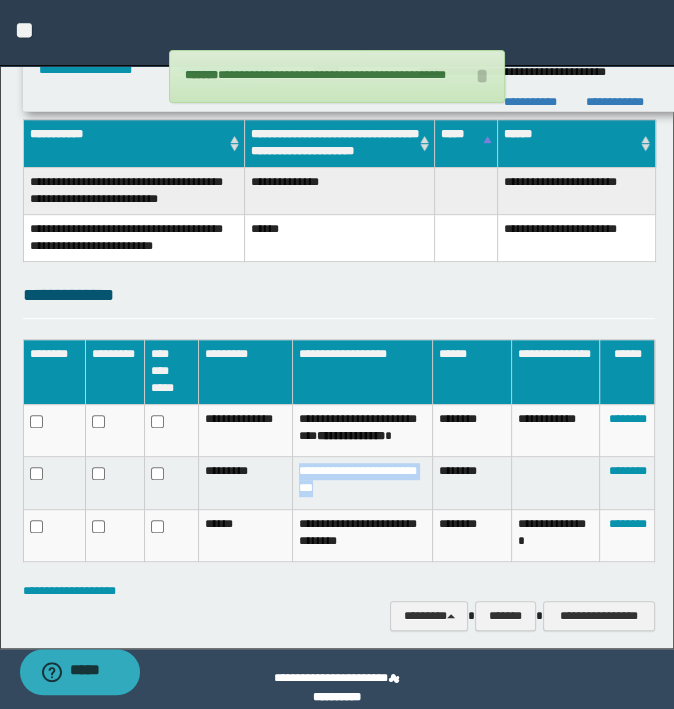 drag, startPoint x: 346, startPoint y: 496, endPoint x: 285, endPoint y: 475, distance: 64.513565 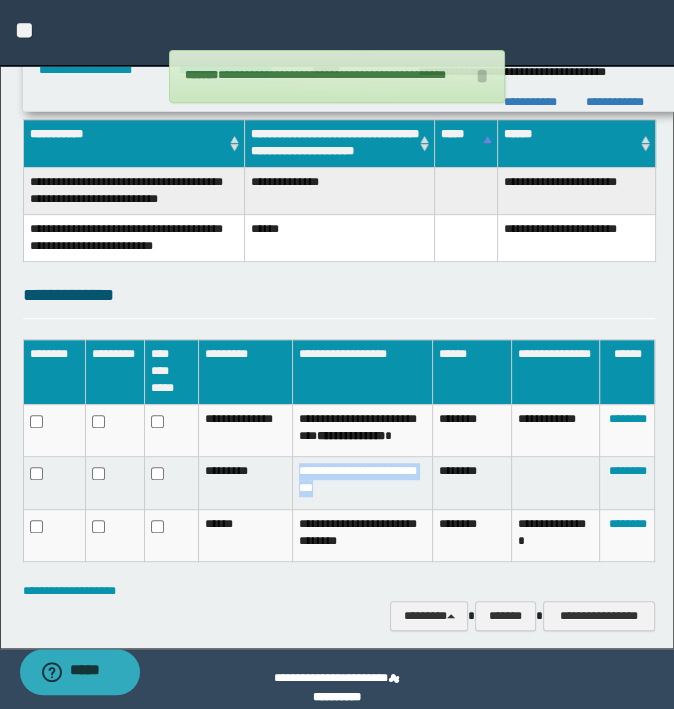 copy on "**********" 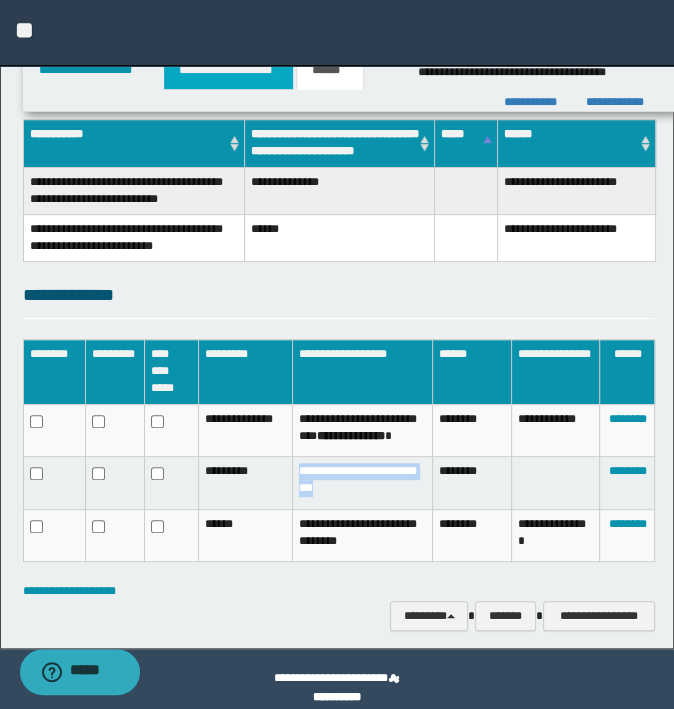 click on "**********" at bounding box center [228, 70] 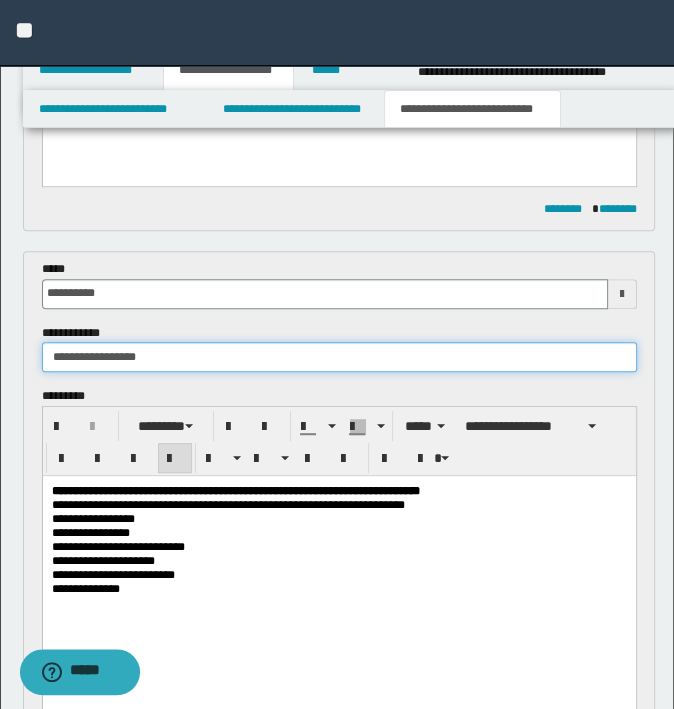 click on "**********" at bounding box center (339, 357) 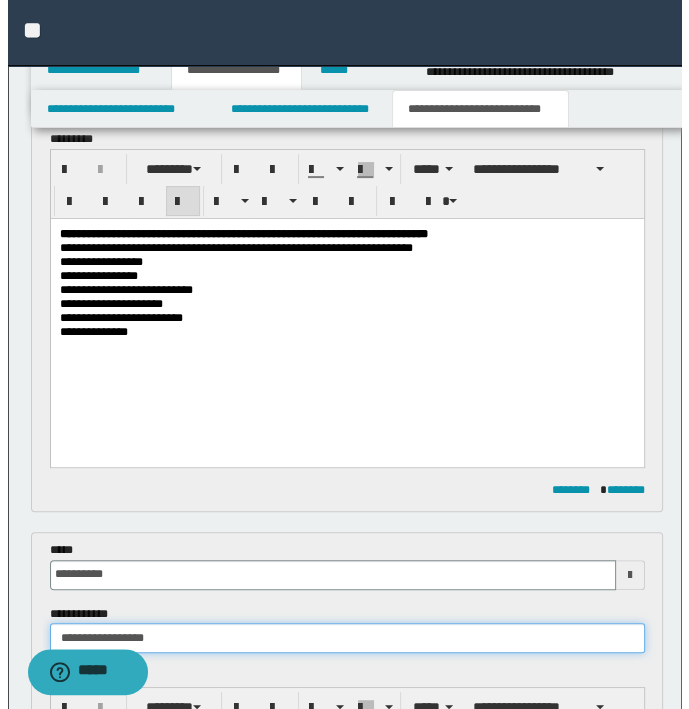 scroll, scrollTop: 0, scrollLeft: 0, axis: both 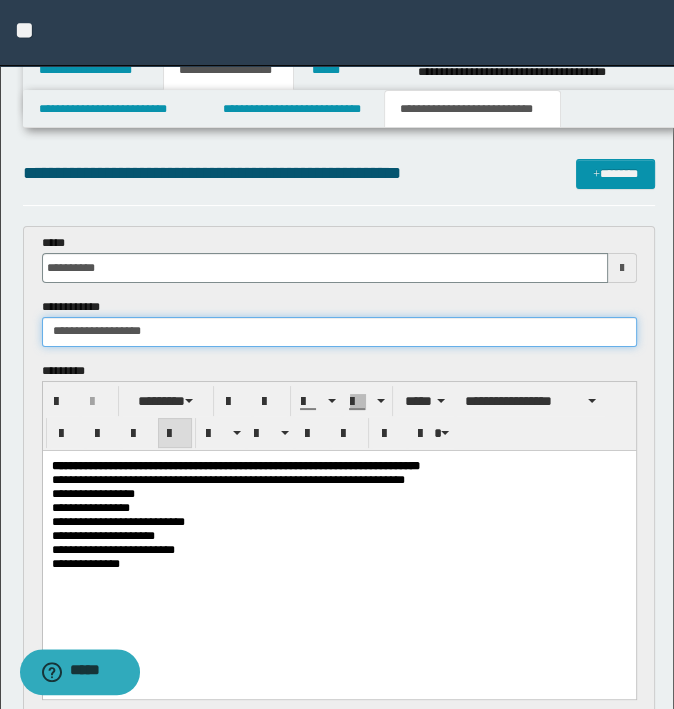click on "**********" at bounding box center [339, 332] 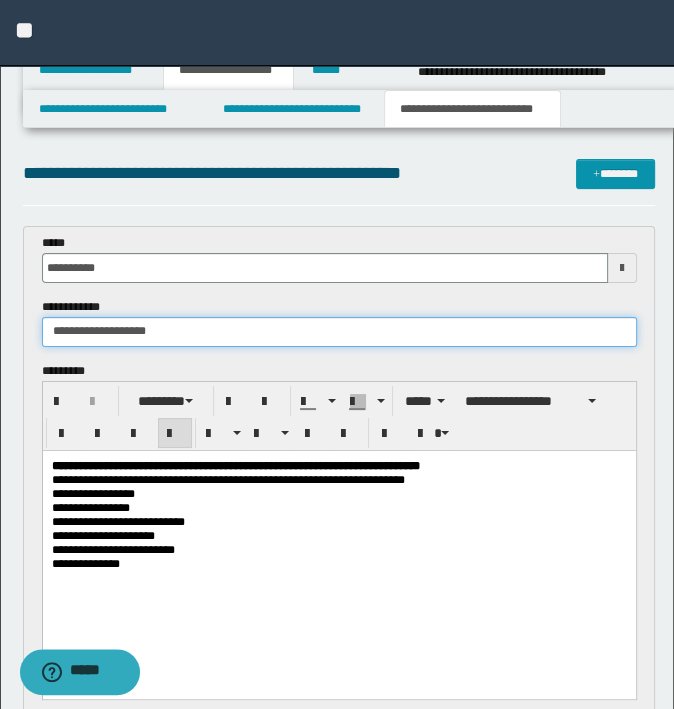 paste on "**********" 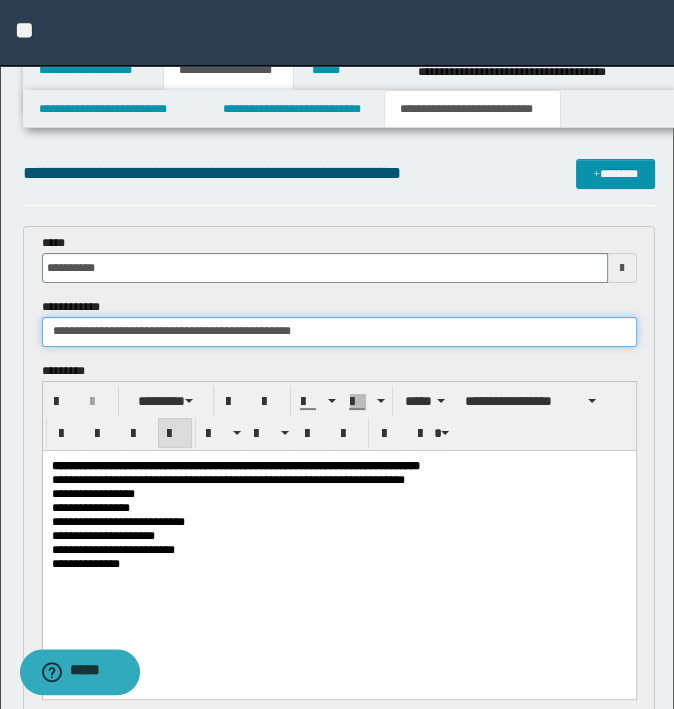 click on "**********" at bounding box center [339, 332] 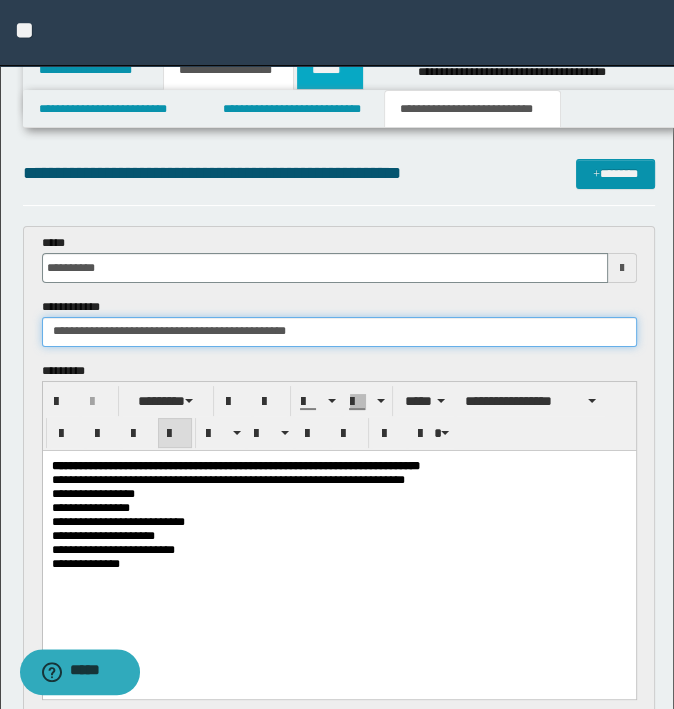 type on "**********" 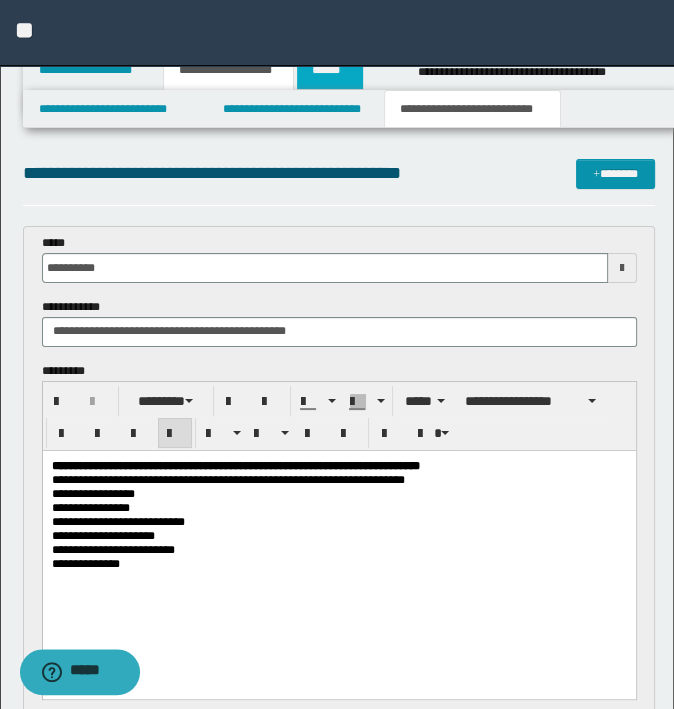 click on "******" at bounding box center [330, 70] 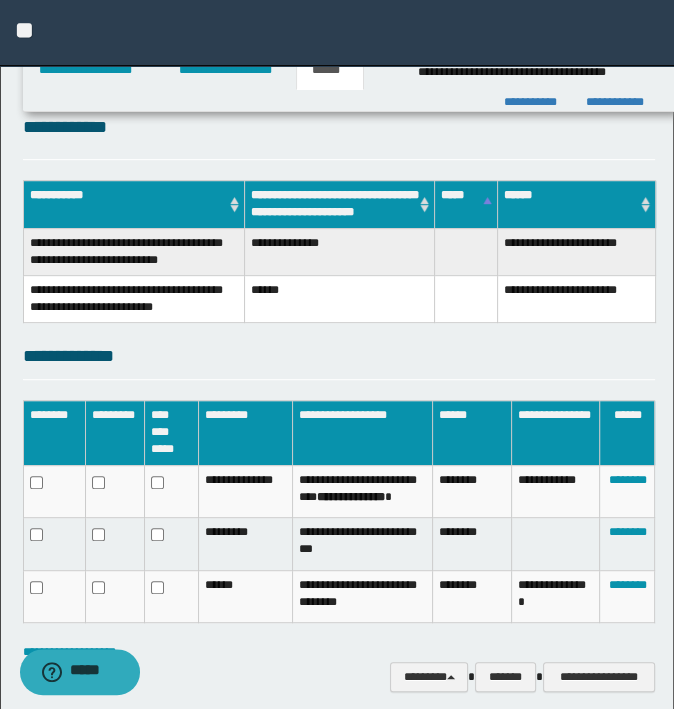 scroll, scrollTop: 500, scrollLeft: 0, axis: vertical 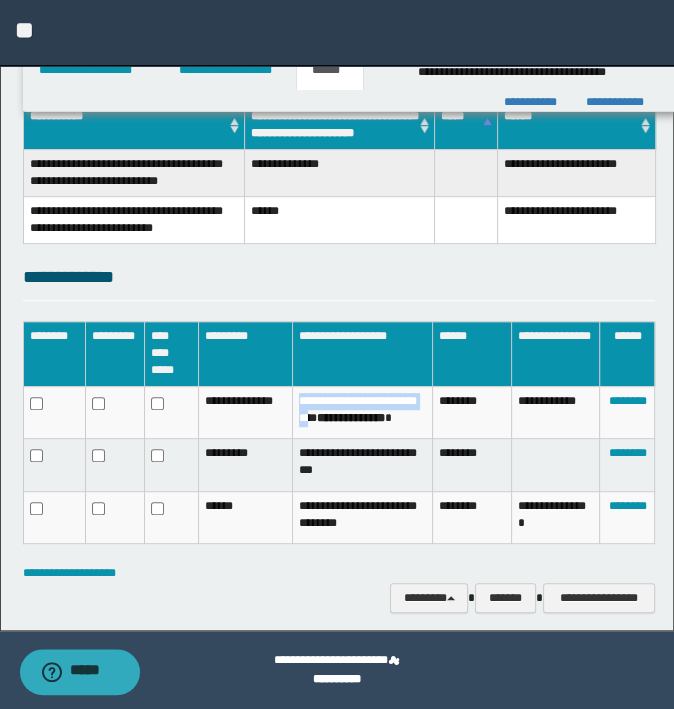 drag, startPoint x: 327, startPoint y: 414, endPoint x: 294, endPoint y: 401, distance: 35.468296 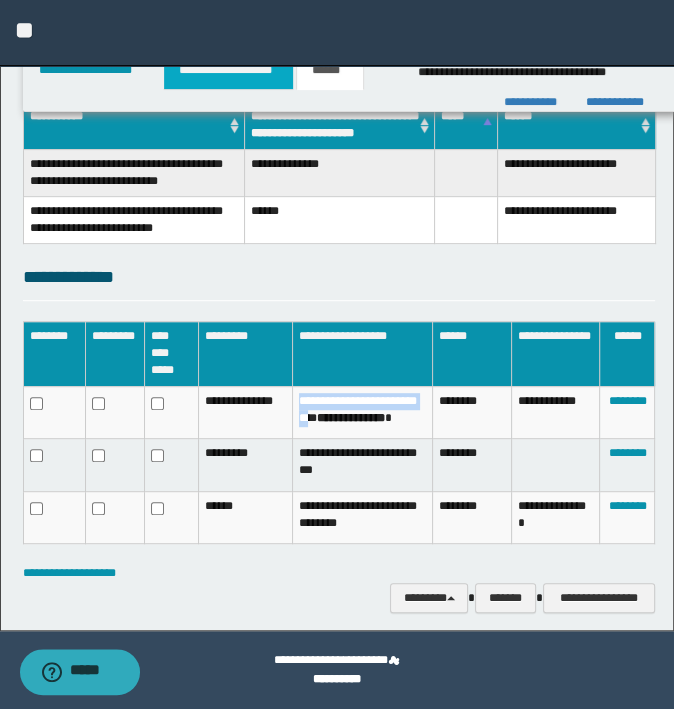 click on "**********" at bounding box center (228, 70) 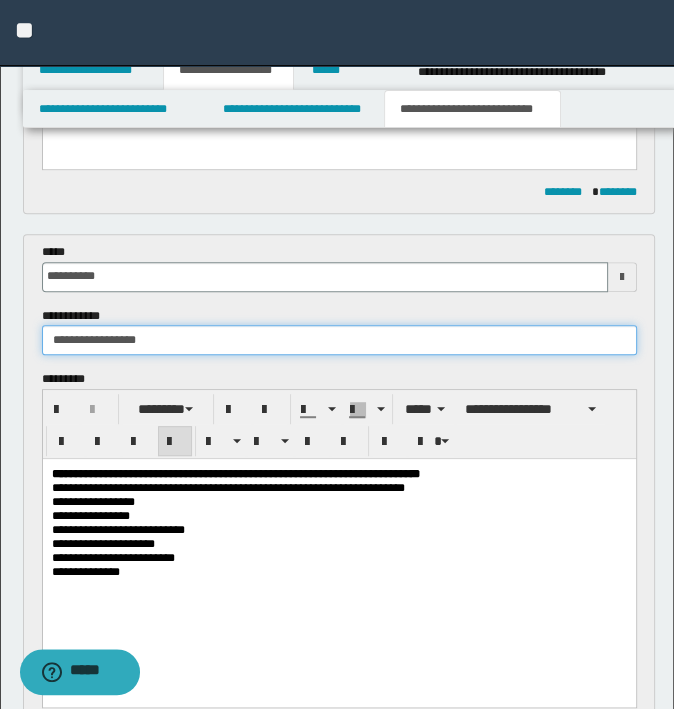 click on "**********" at bounding box center (339, 340) 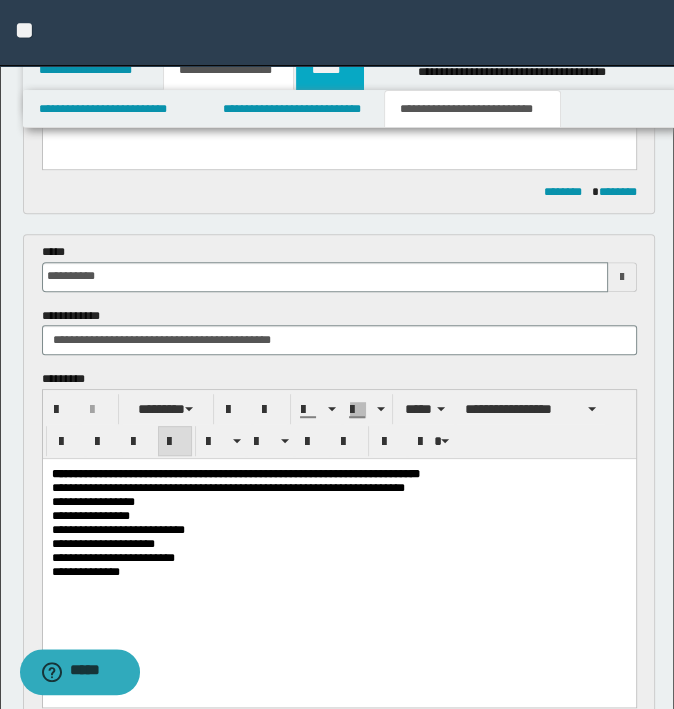 drag, startPoint x: 322, startPoint y: 69, endPoint x: 64, endPoint y: 62, distance: 258.09494 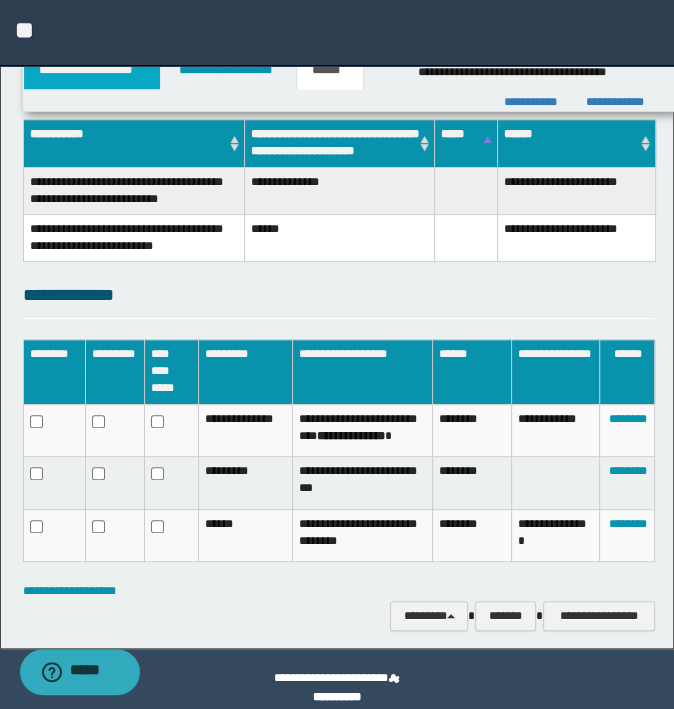 click on "**********" at bounding box center (92, 70) 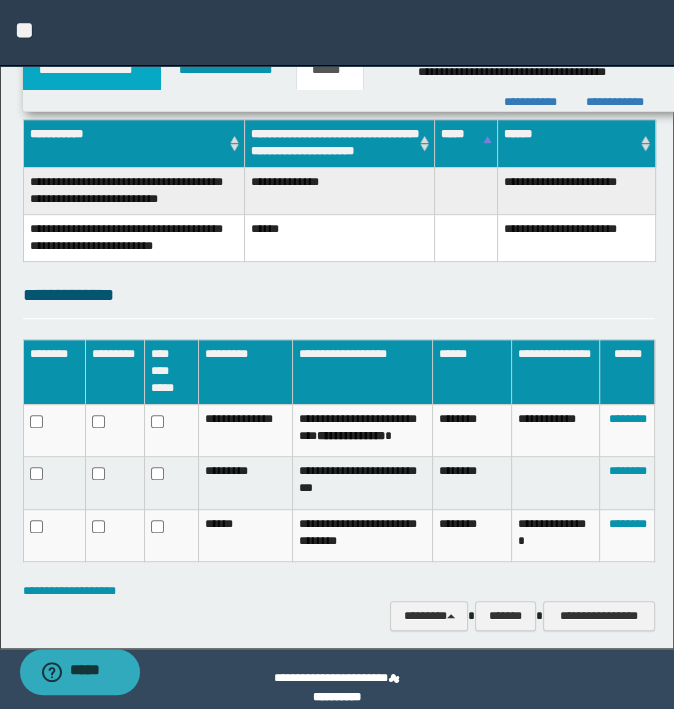 scroll, scrollTop: 513, scrollLeft: 0, axis: vertical 